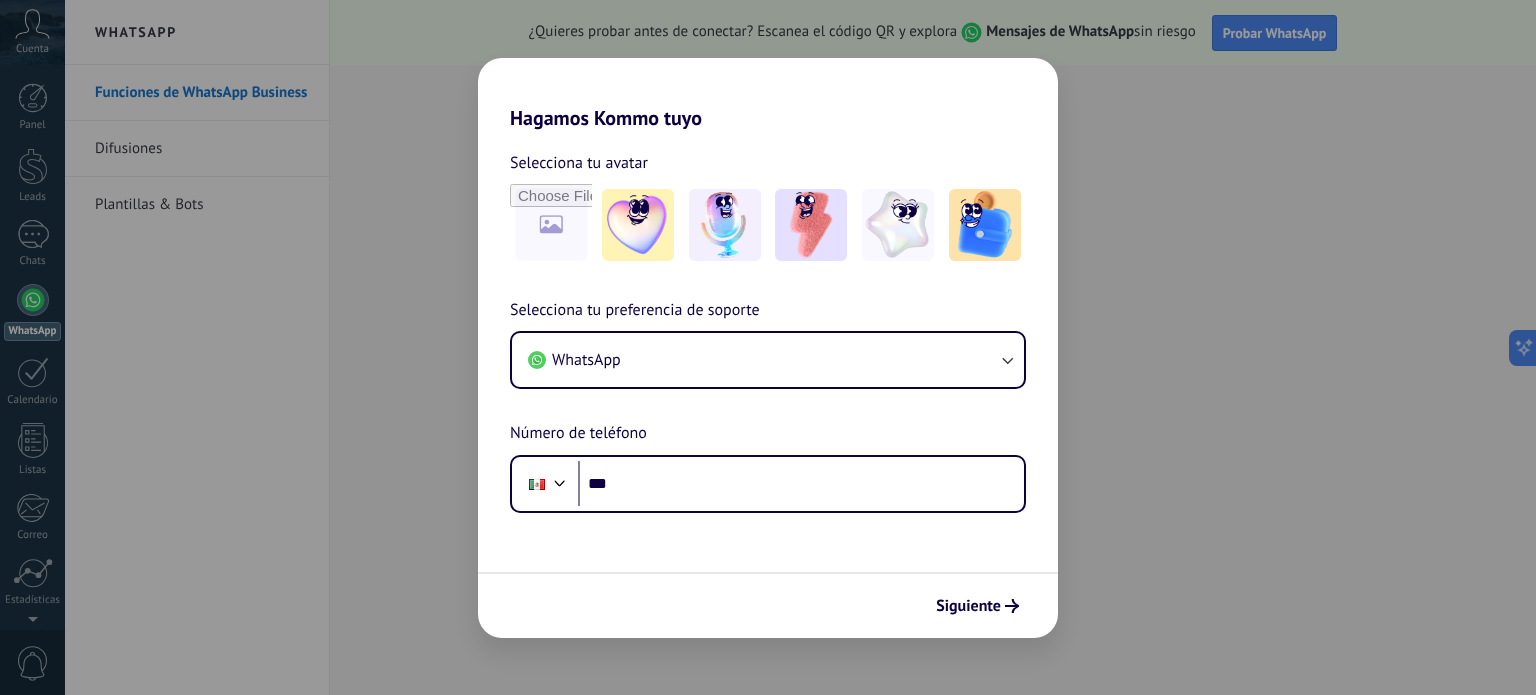 scroll, scrollTop: 0, scrollLeft: 0, axis: both 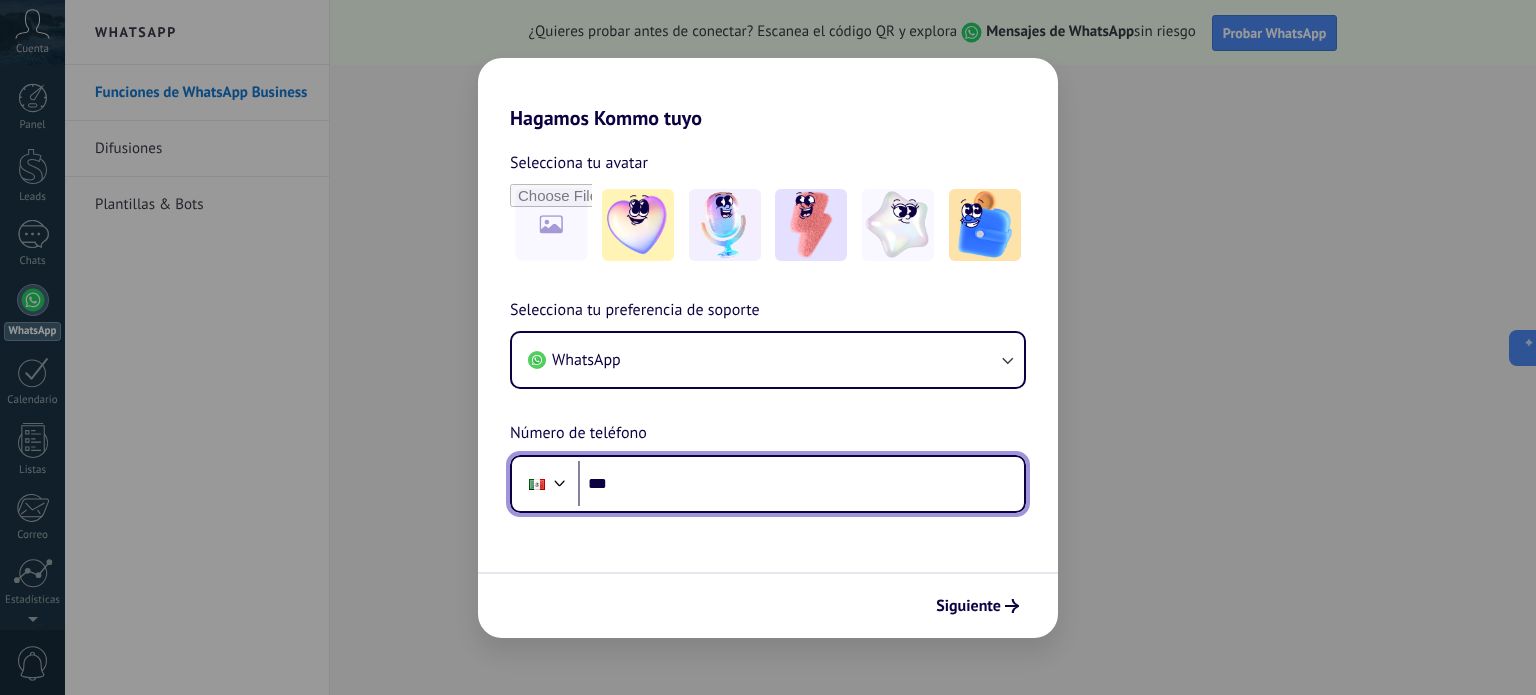 click on "***" at bounding box center (801, 484) 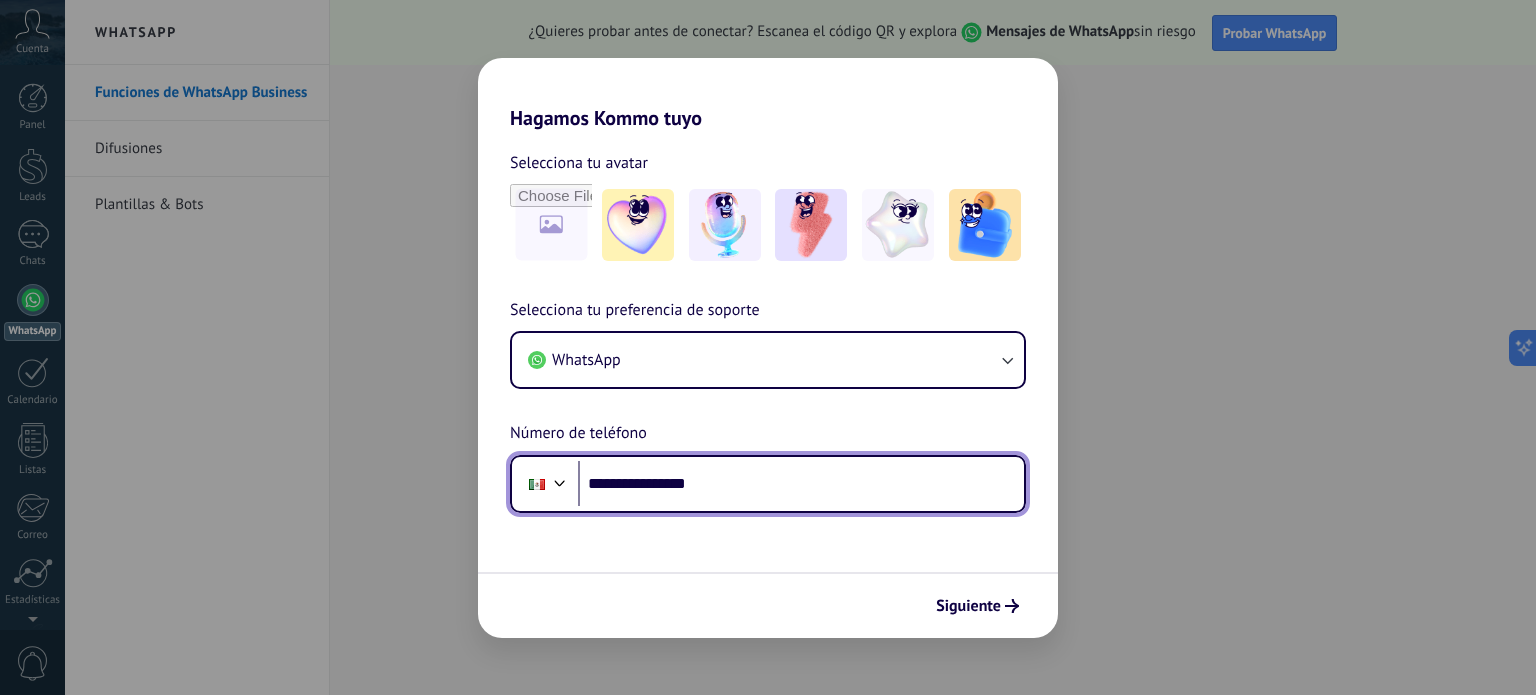 type on "**********" 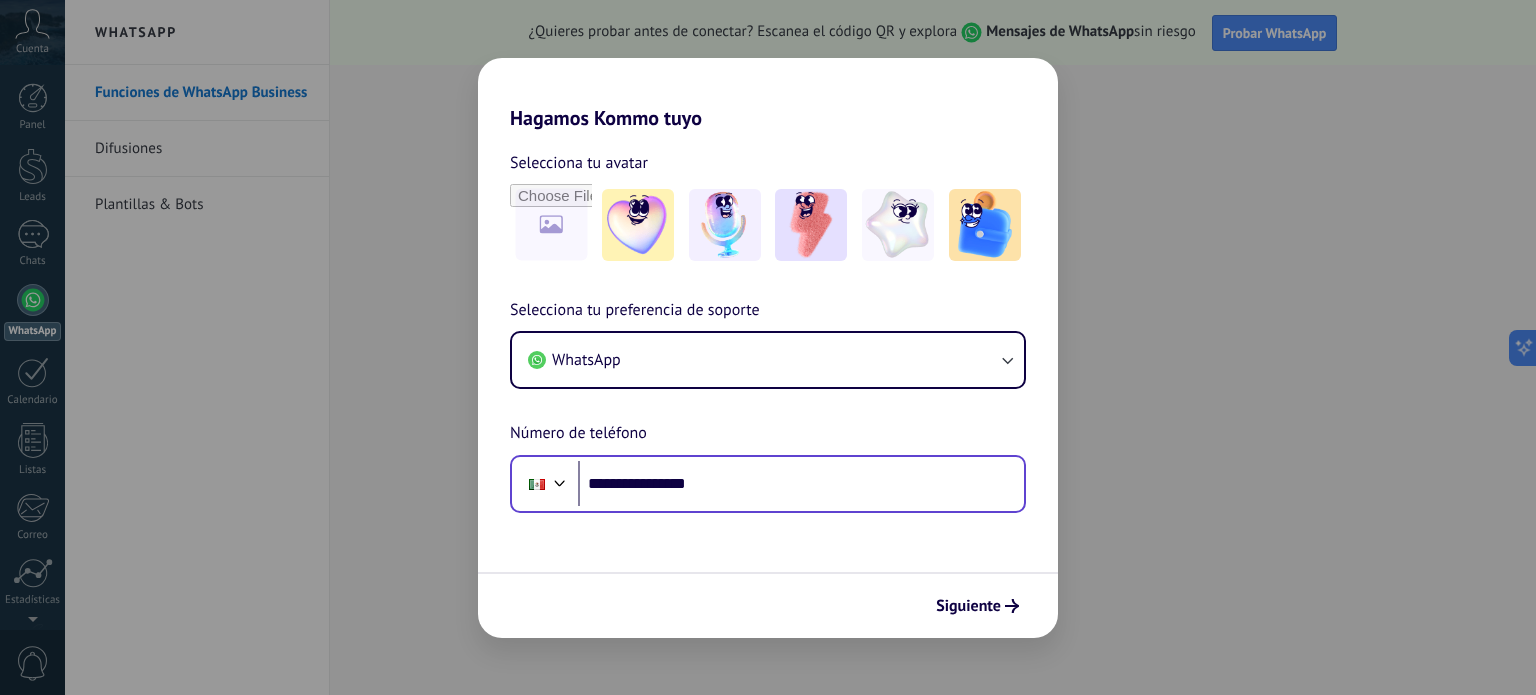 scroll, scrollTop: 0, scrollLeft: 0, axis: both 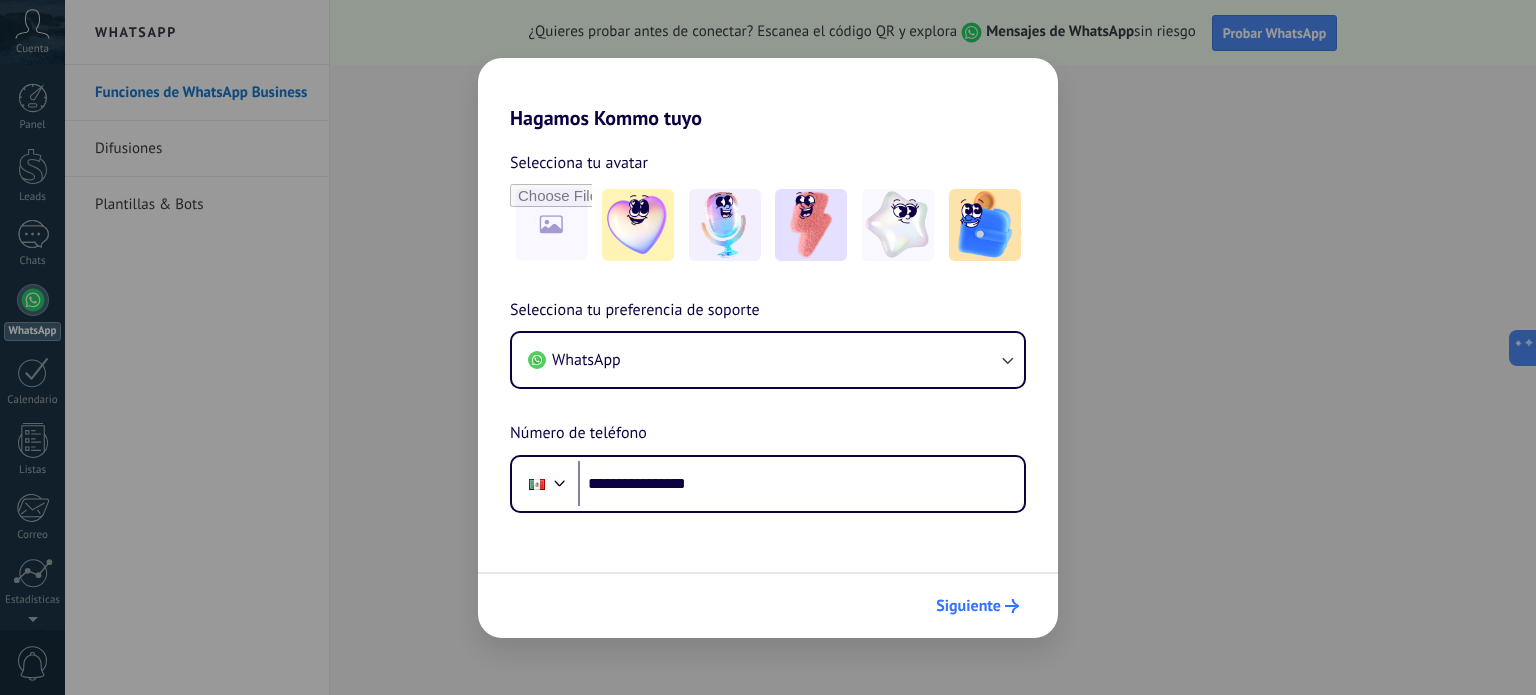 click on "Siguiente" at bounding box center [968, 606] 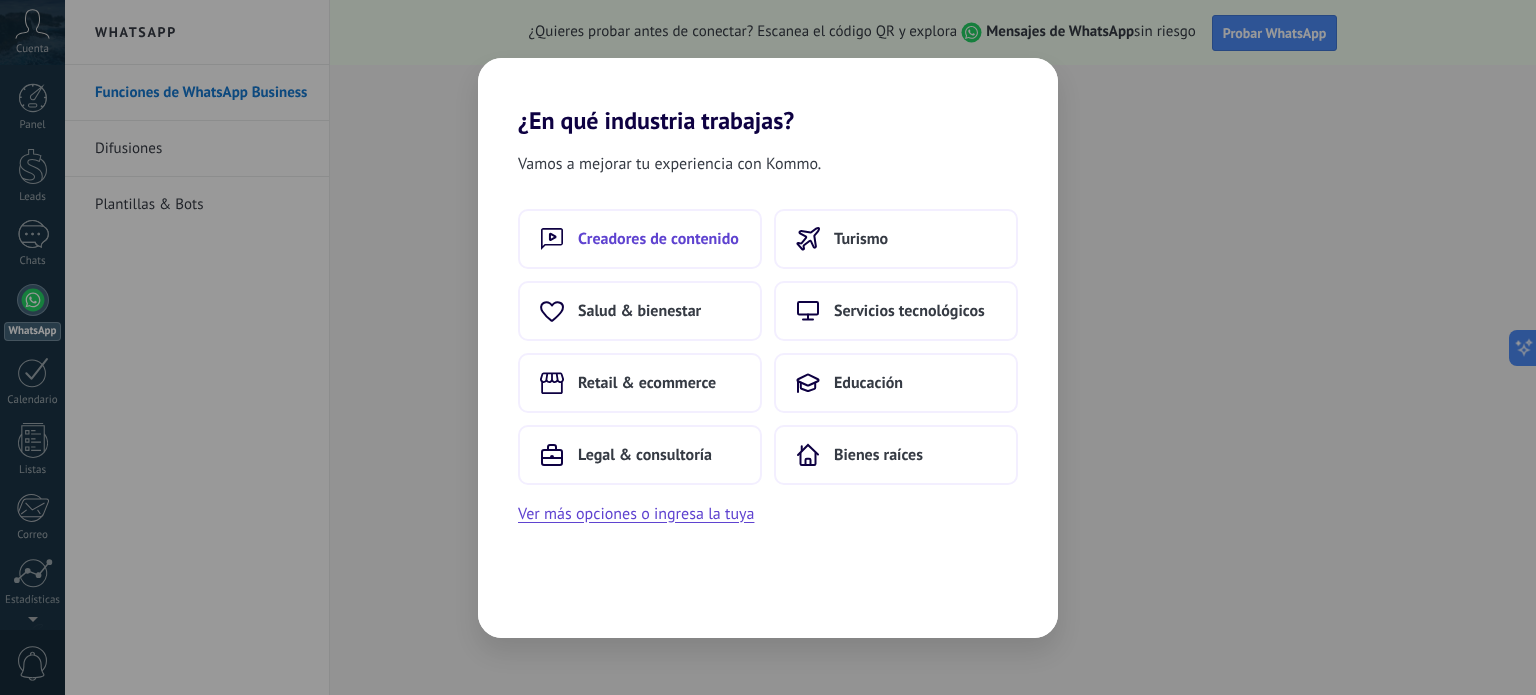click on "Creadores de contenido" at bounding box center [658, 239] 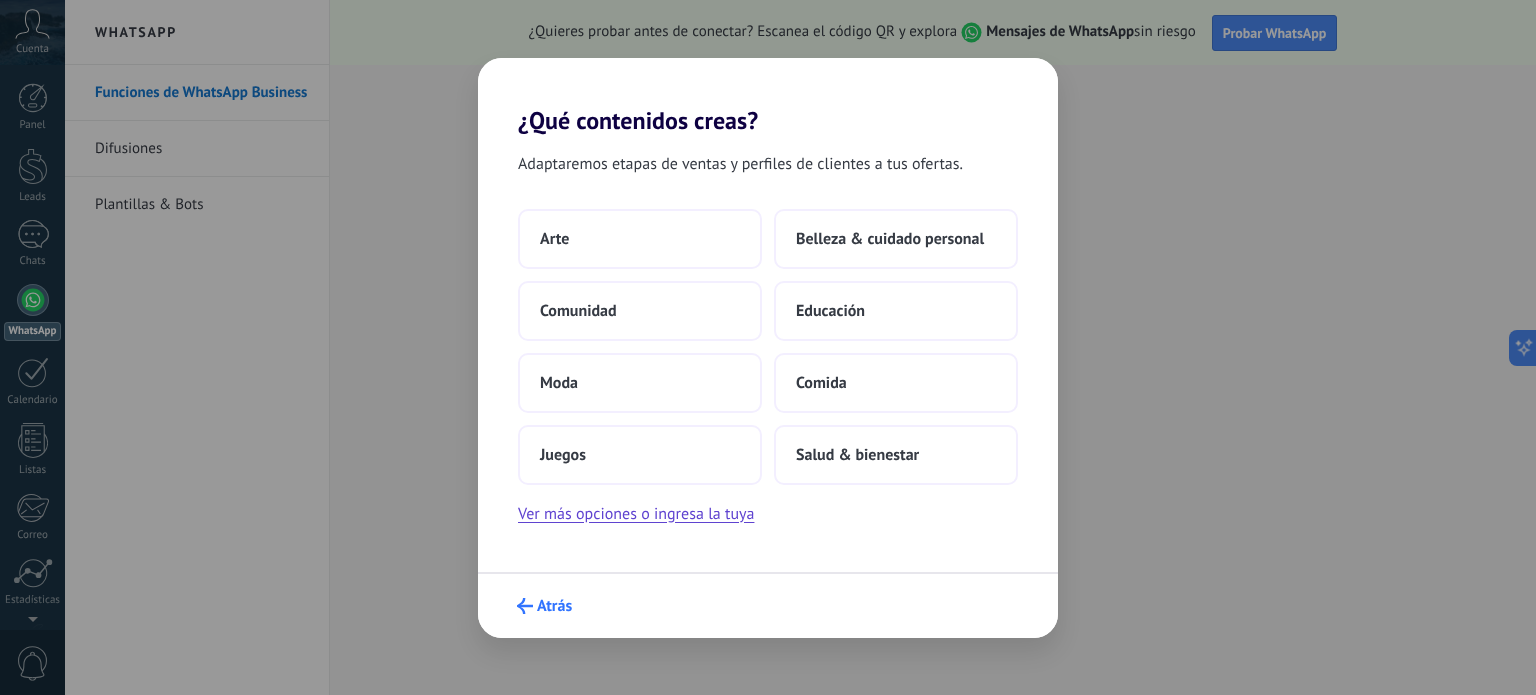 click on "Atrás" at bounding box center (554, 606) 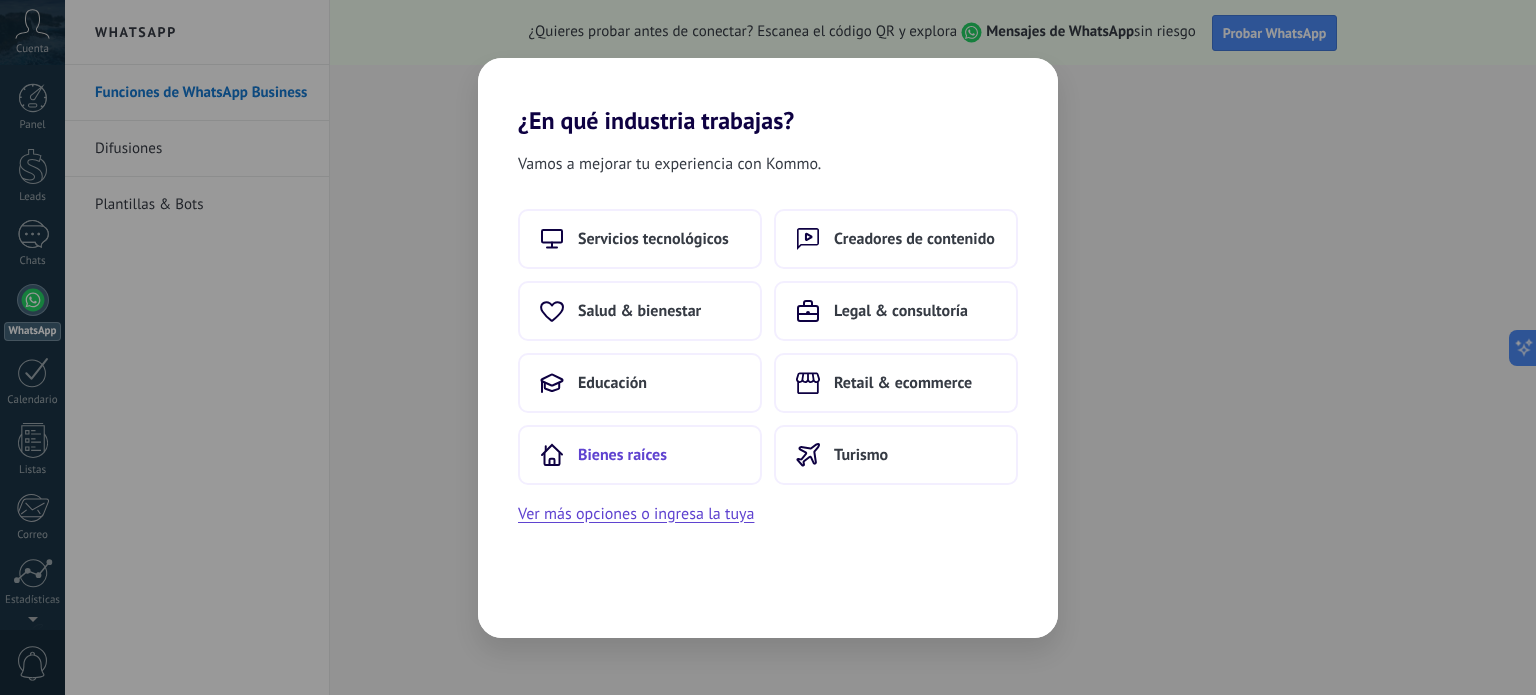 click on "Bienes raíces" at bounding box center [640, 455] 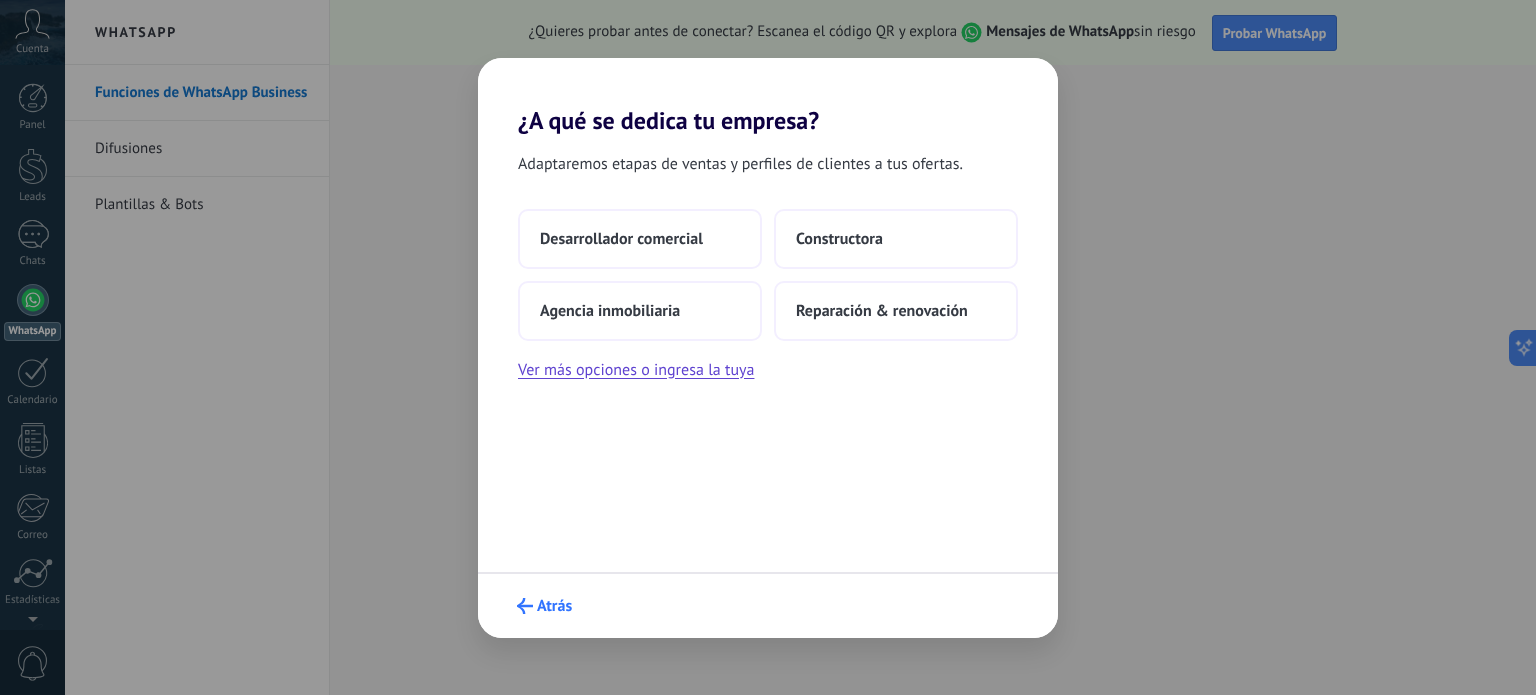 click on "Atrás" at bounding box center [544, 606] 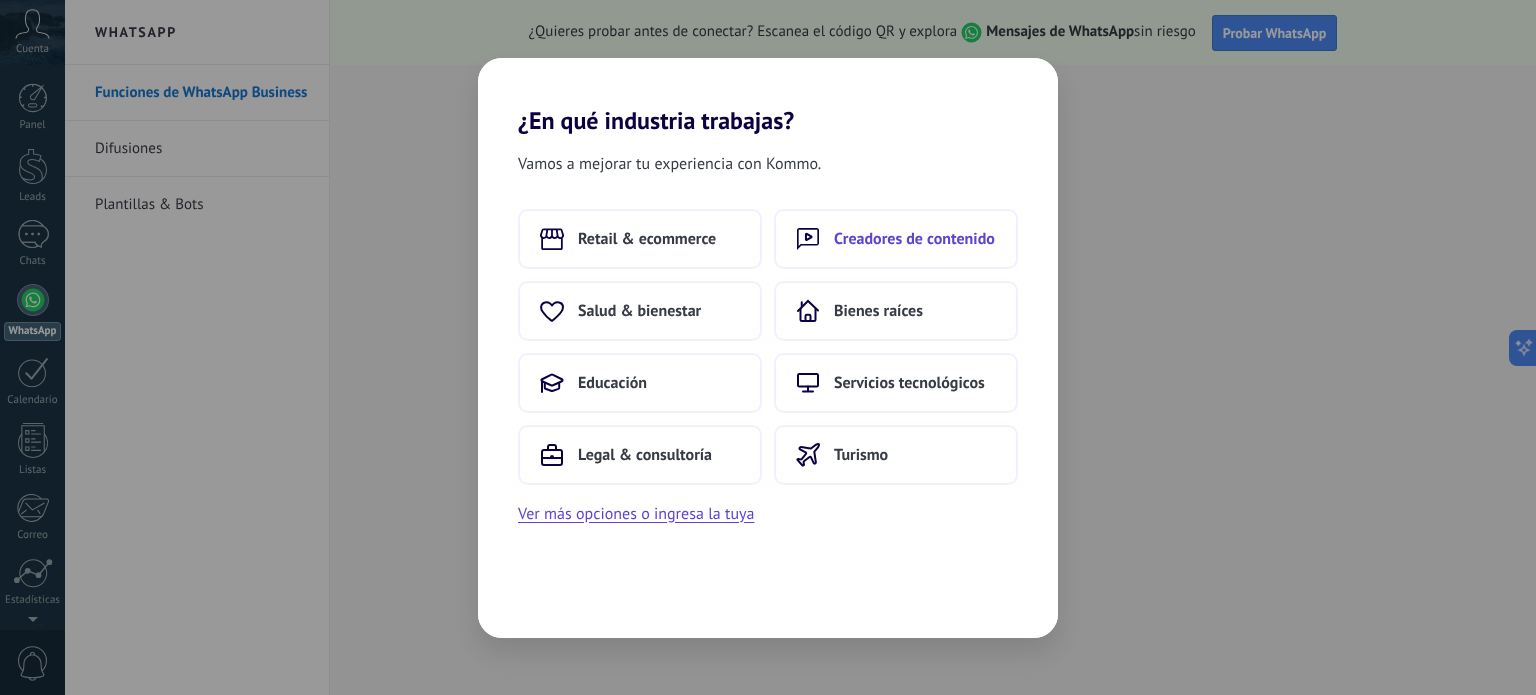 click on "Creadores de contenido" at bounding box center (896, 239) 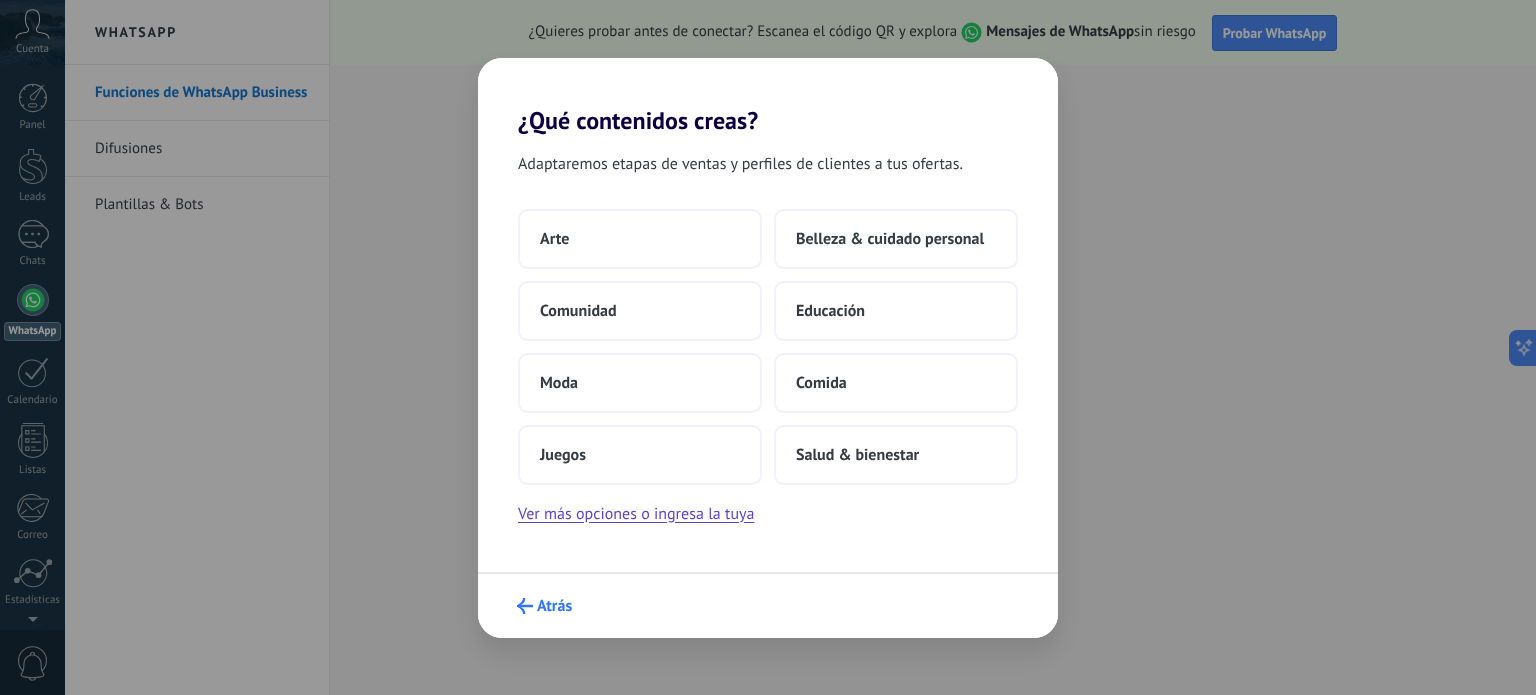 click on "Atrás" at bounding box center [544, 606] 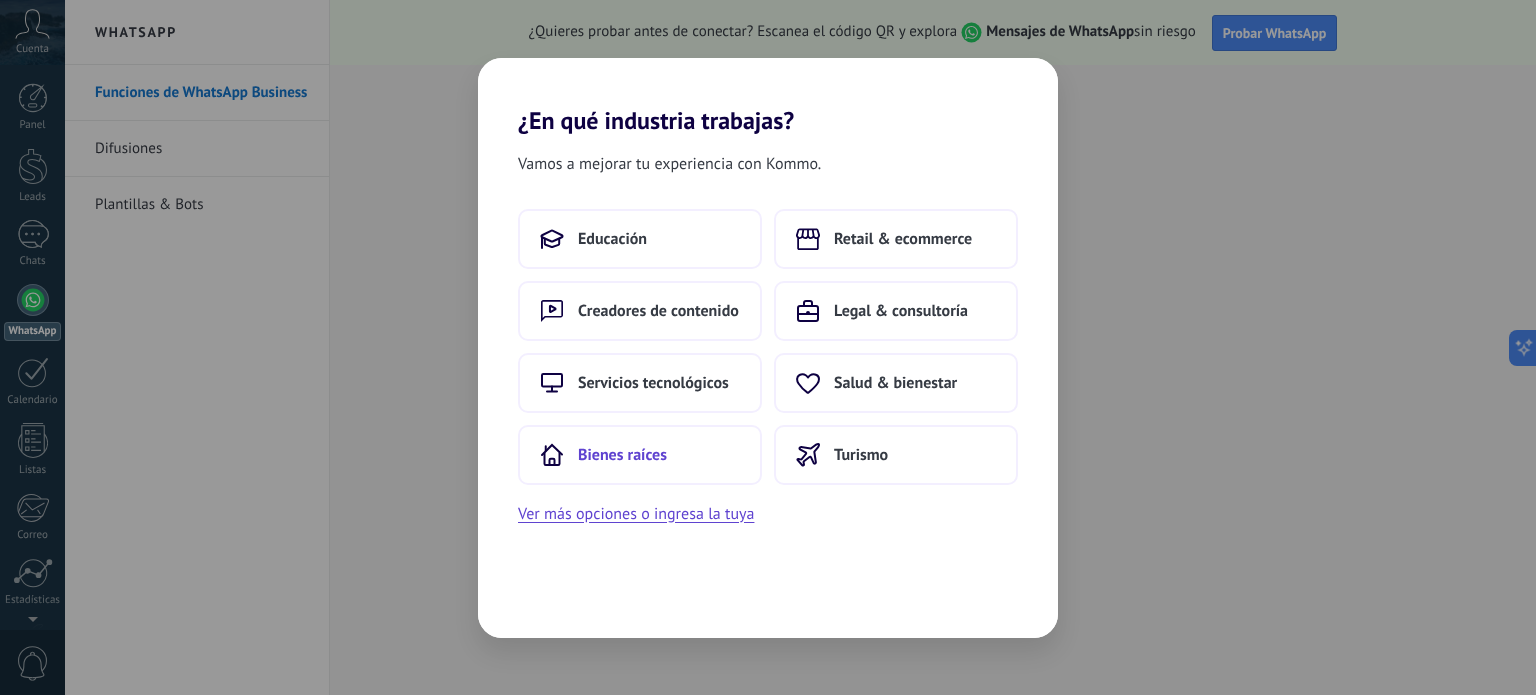 click on "Bienes raíces" at bounding box center [640, 455] 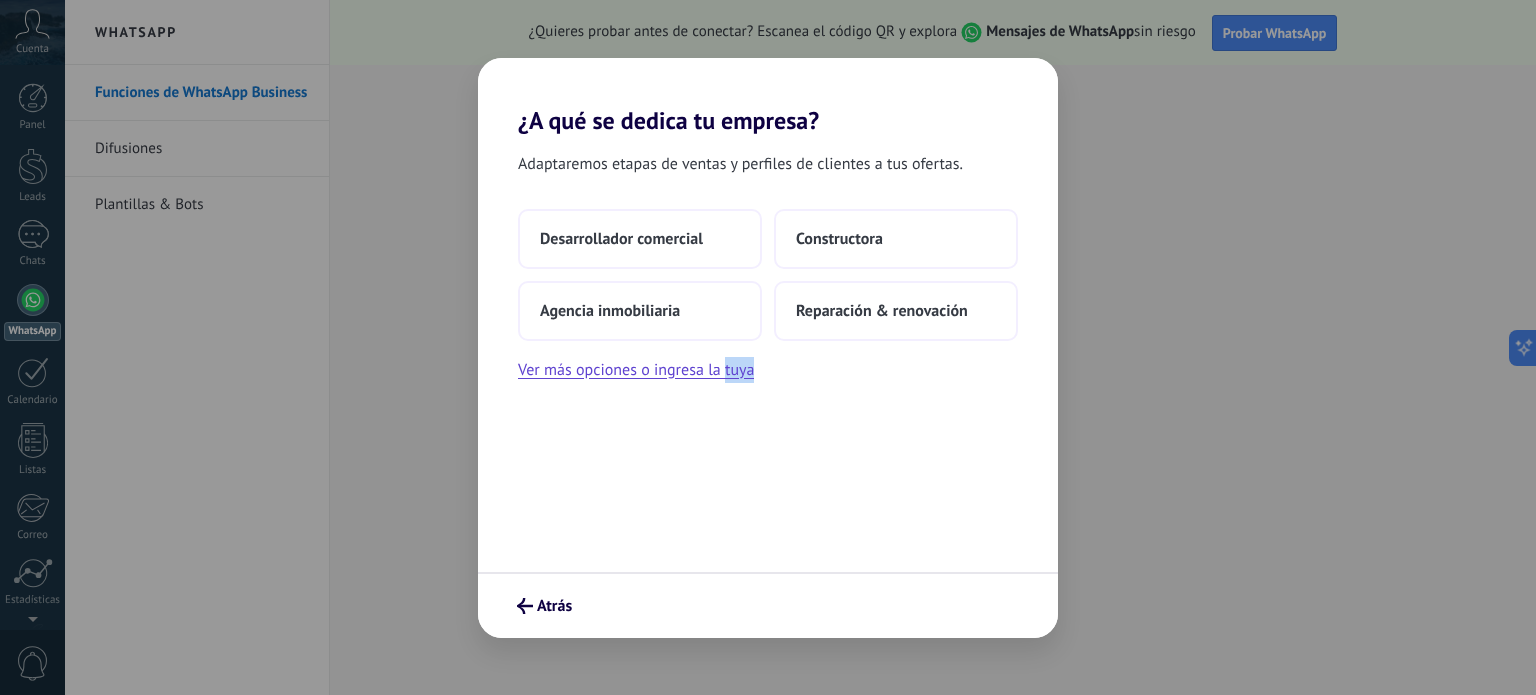 click on "Adaptaremos etapas de ventas y perfiles de clientes a tus ofertas. Desarrollador comercial Constructora Agencia inmobiliaria Reparación & renovación Ver más opciones o ingresa la tuya" at bounding box center (768, 353) 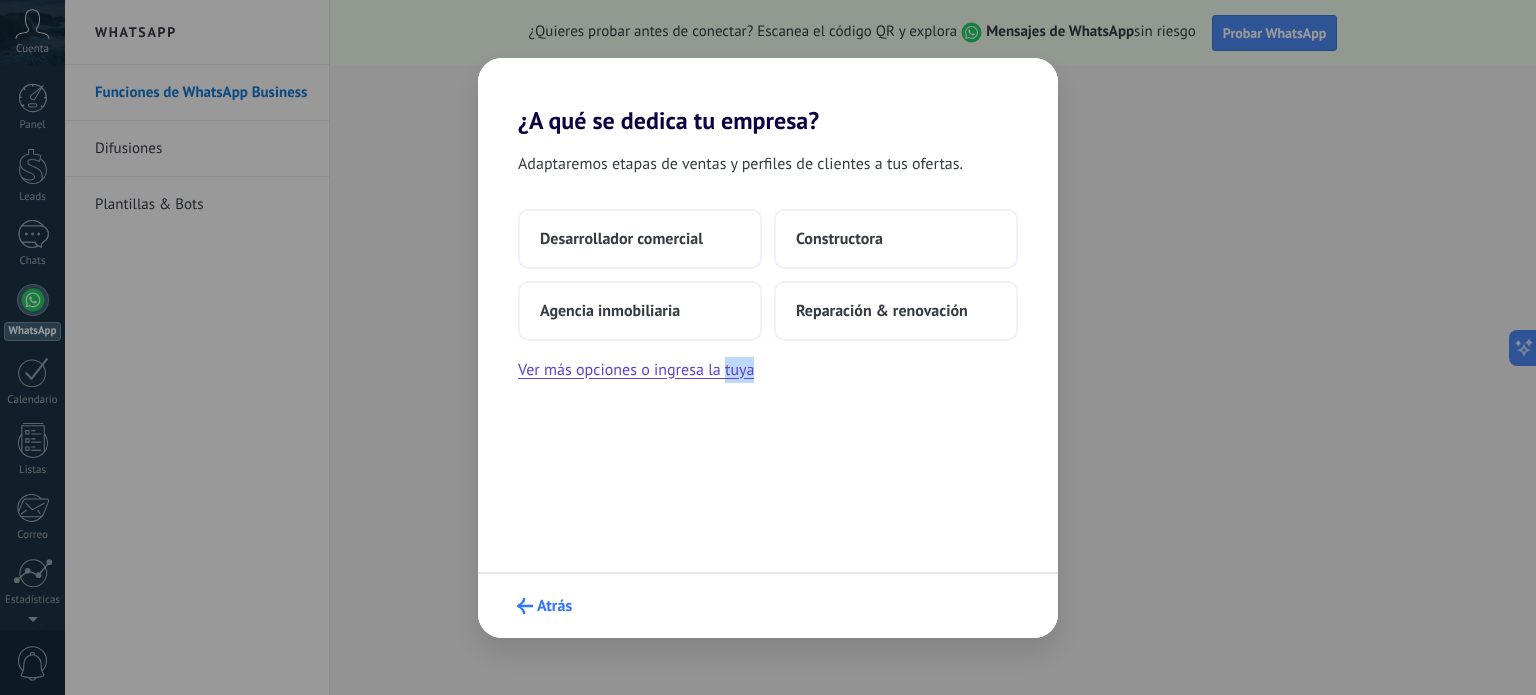 click at bounding box center [525, 606] 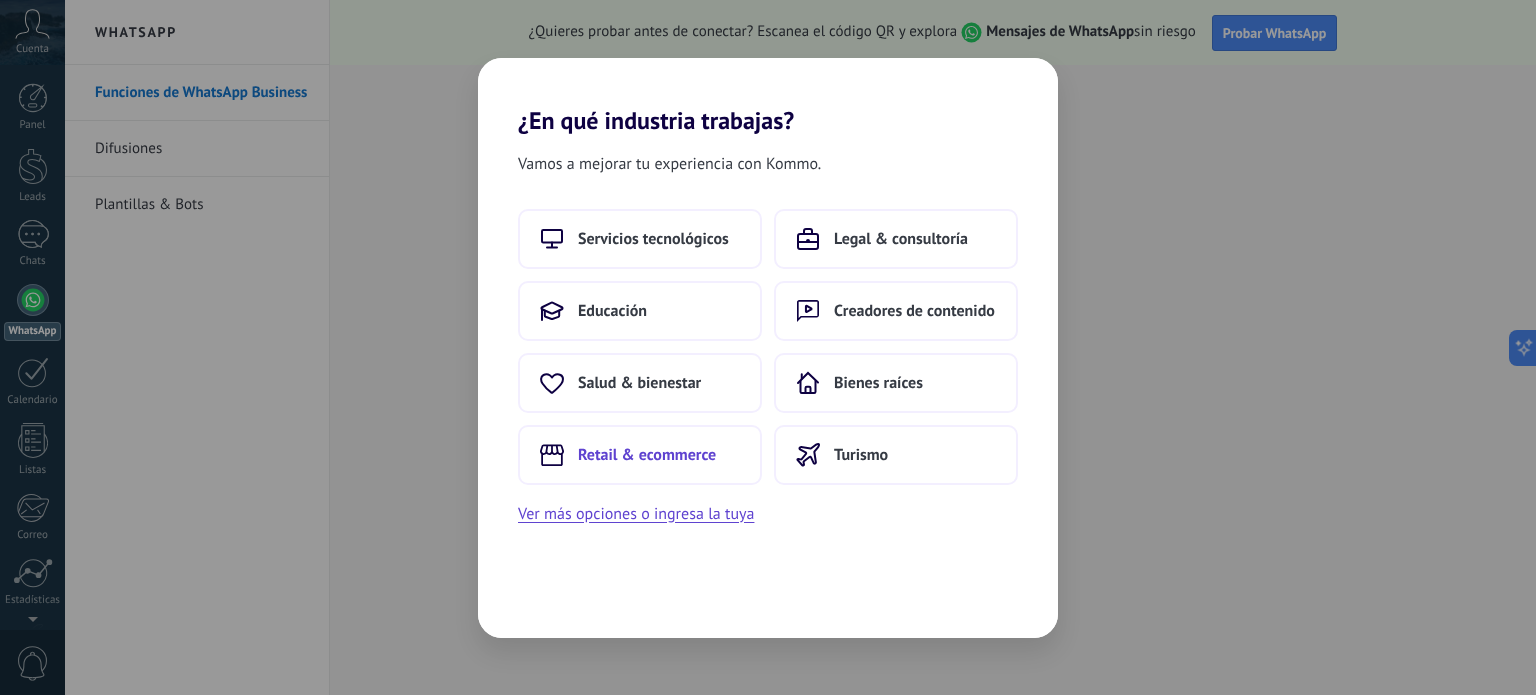 click on "Retail & ecommerce" at bounding box center [653, 239] 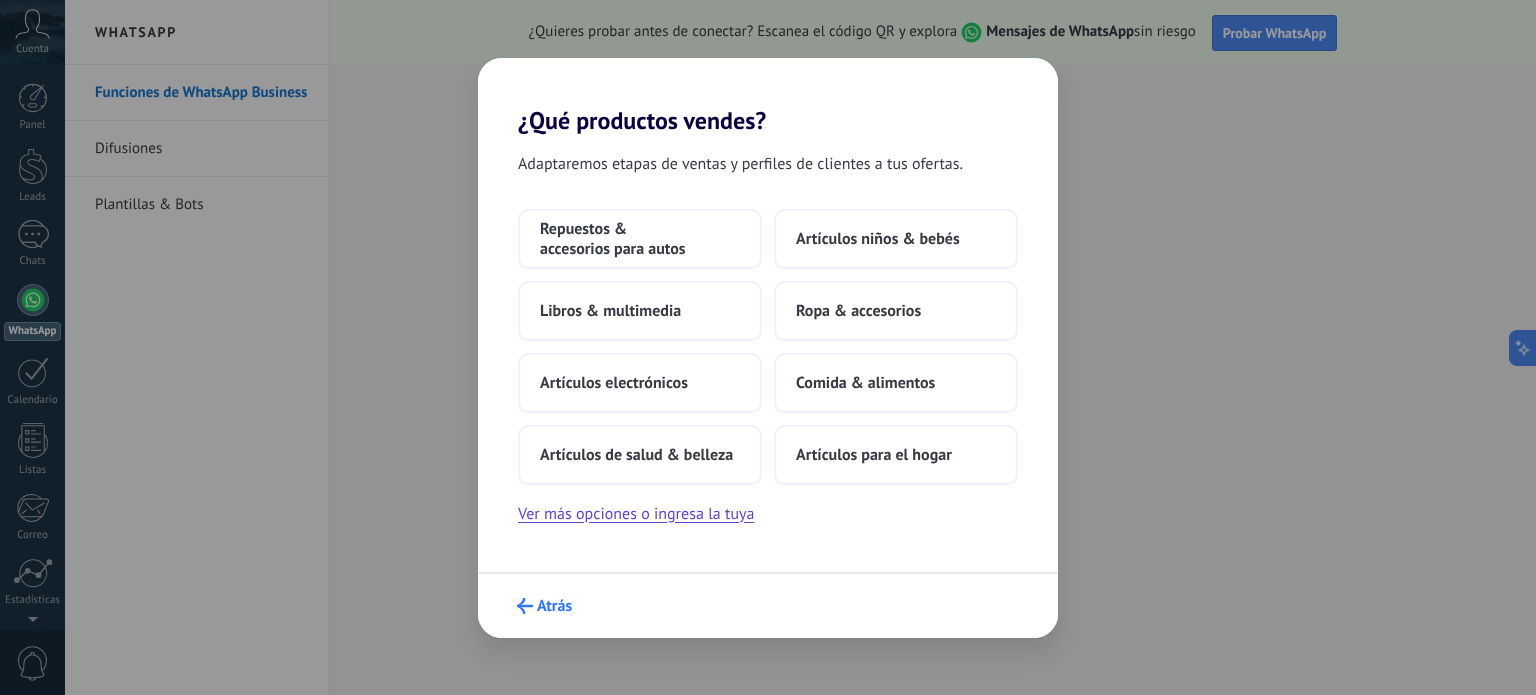 click on "Atrás" at bounding box center (554, 606) 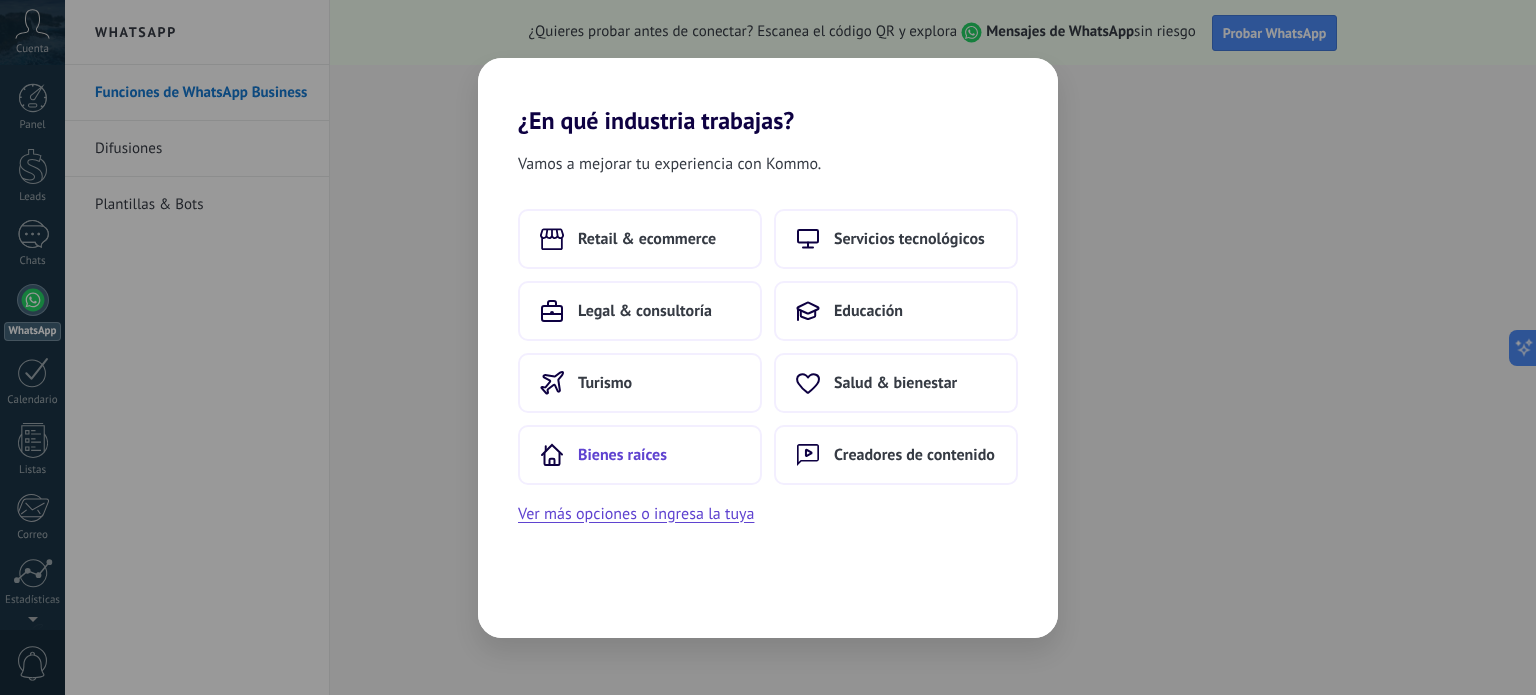 click on "Bienes raíces" at bounding box center [640, 455] 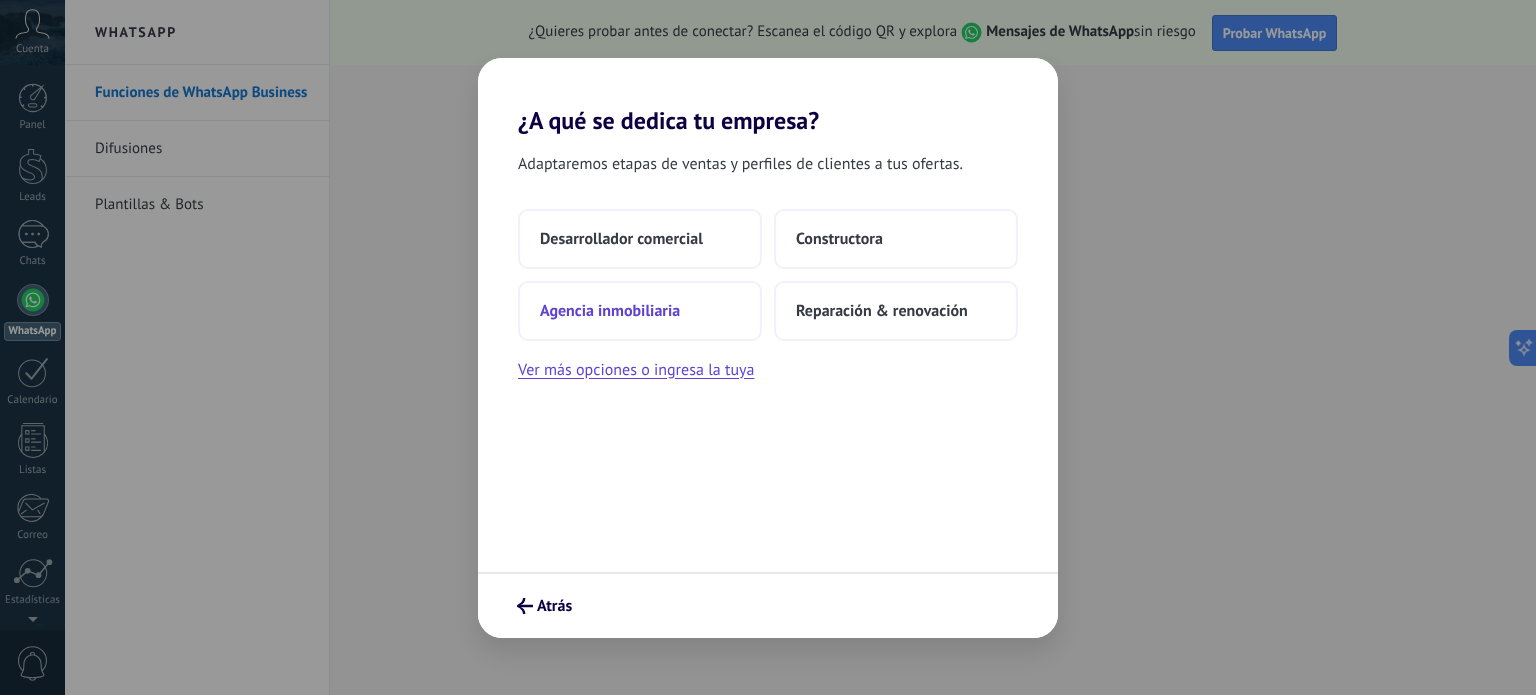 click on "Agencia inmobiliaria" at bounding box center [640, 311] 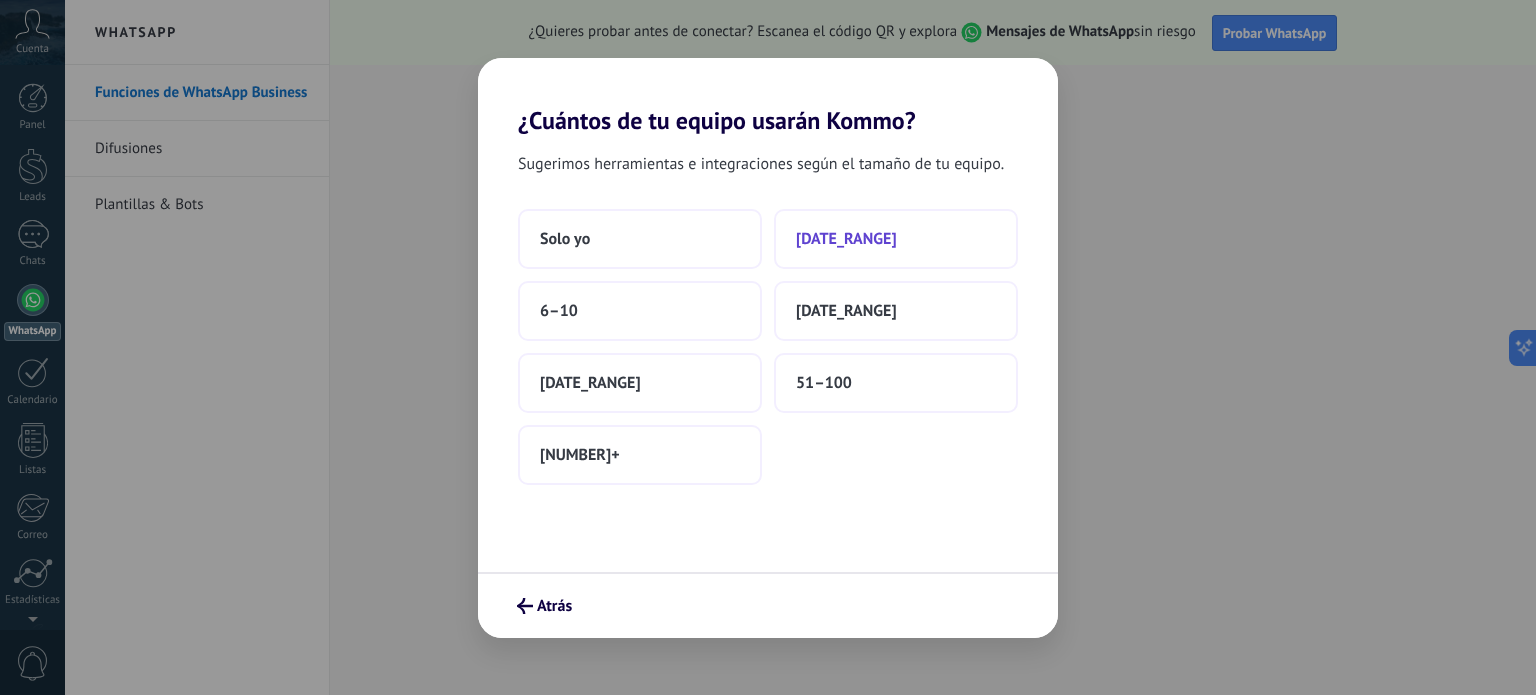 click on "[DATE_RANGE]" at bounding box center (896, 239) 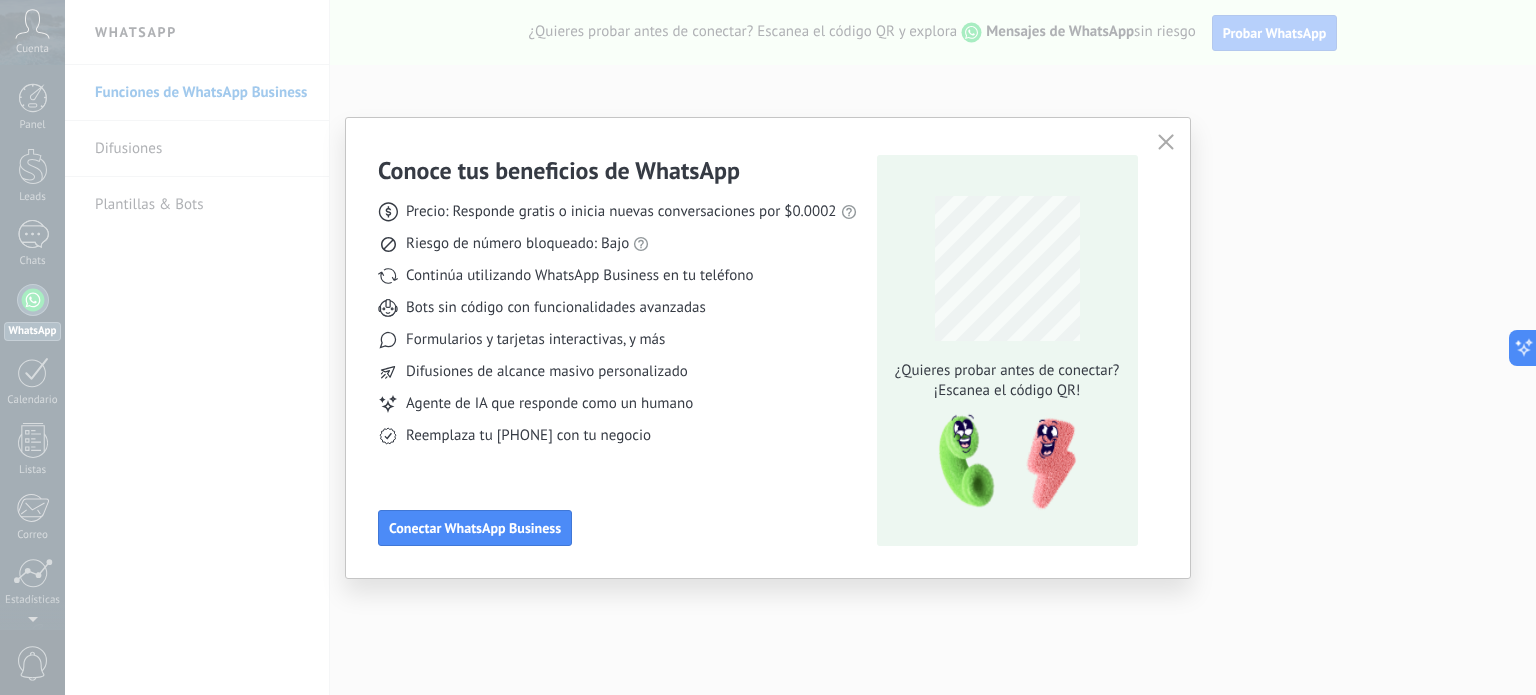 click at bounding box center (1166, 143) 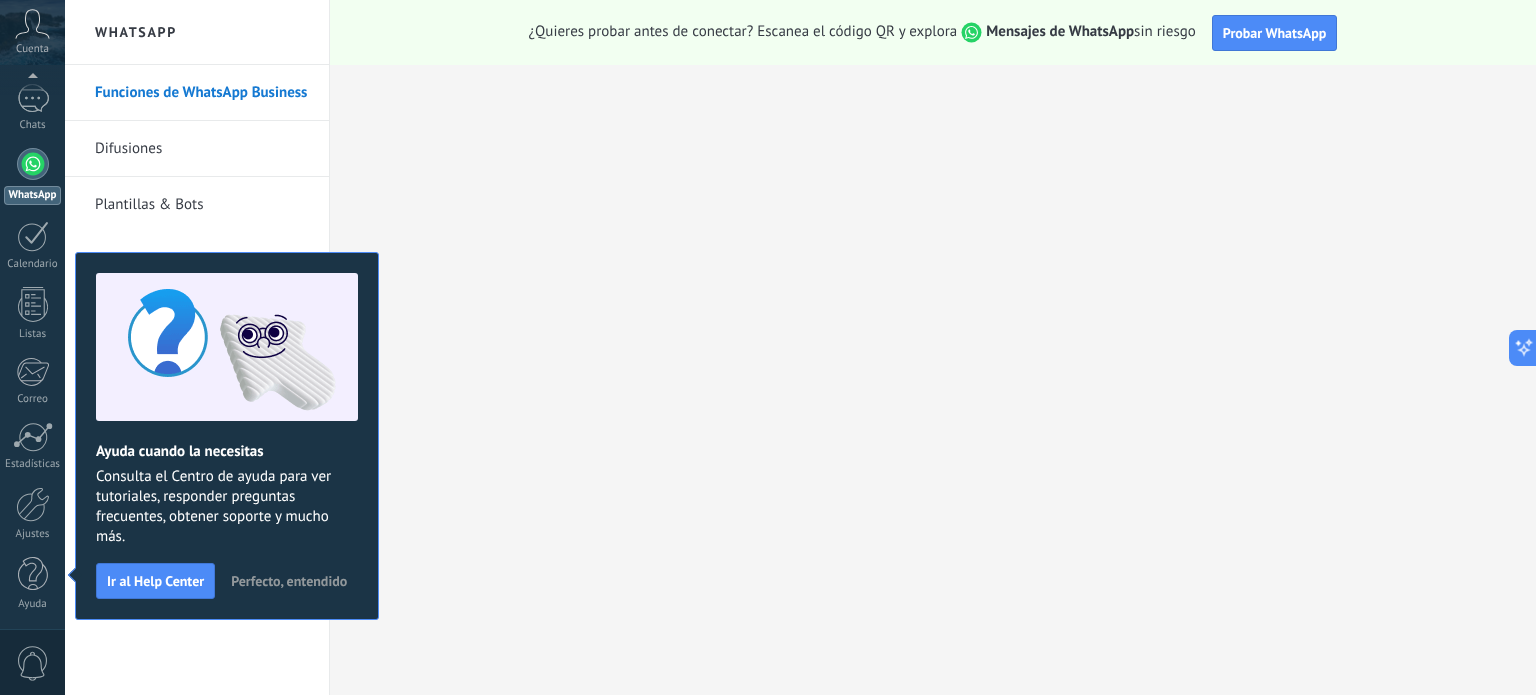scroll, scrollTop: 0, scrollLeft: 0, axis: both 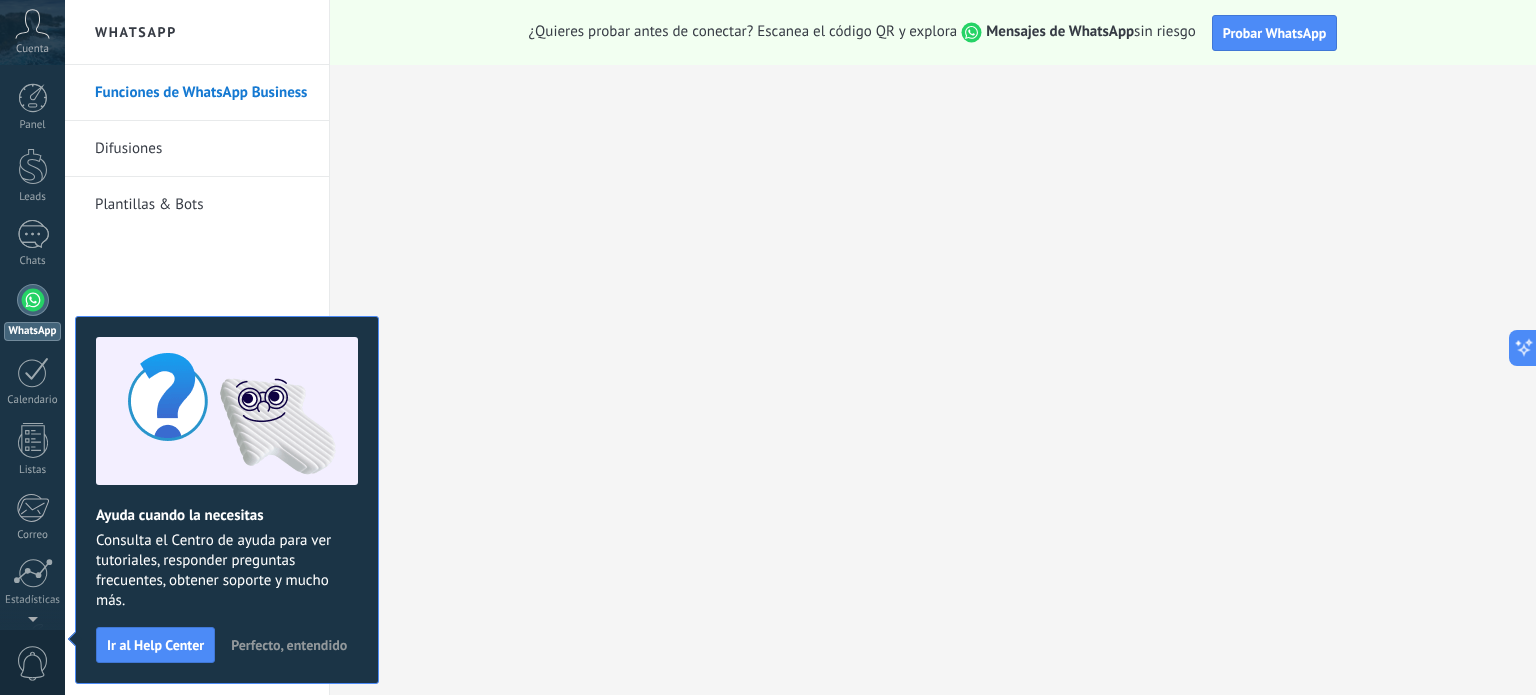 click on "Perfecto, entendido" at bounding box center [289, 645] 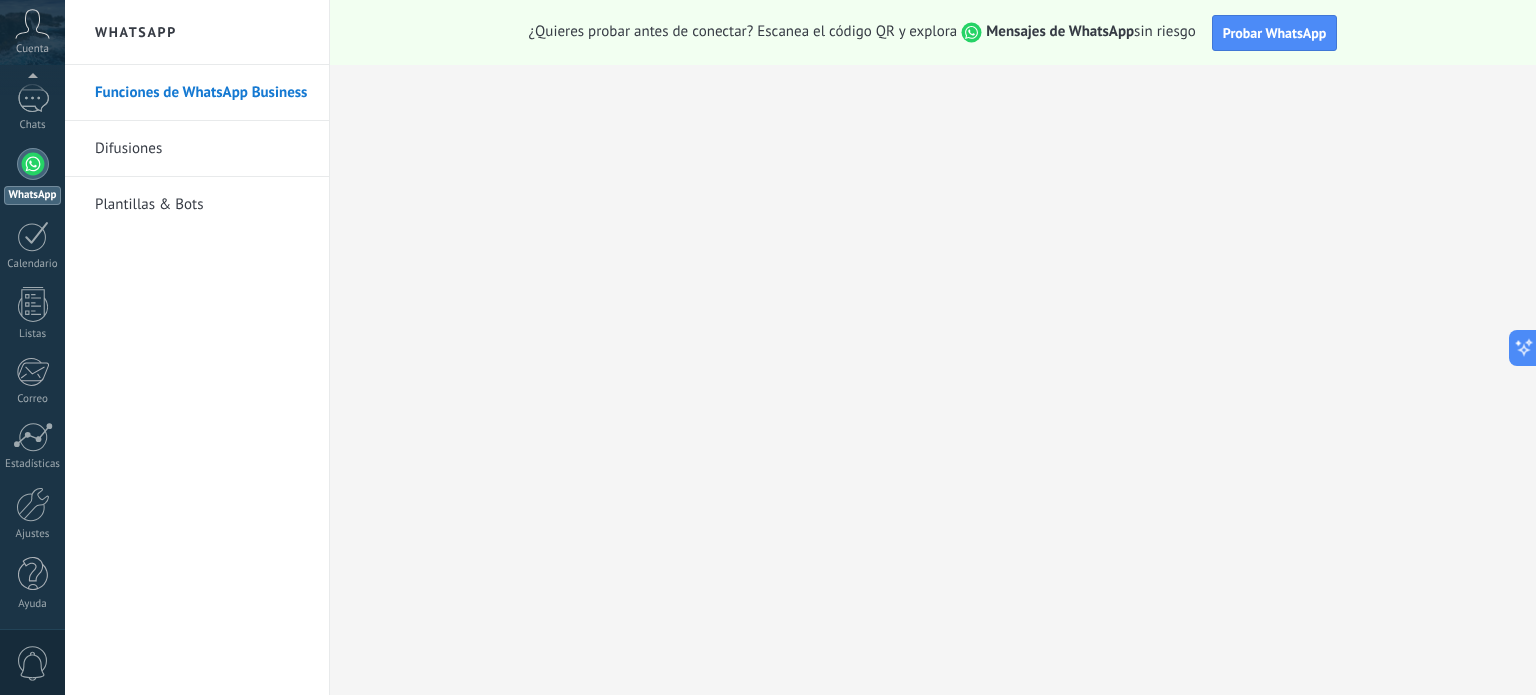 scroll, scrollTop: 0, scrollLeft: 0, axis: both 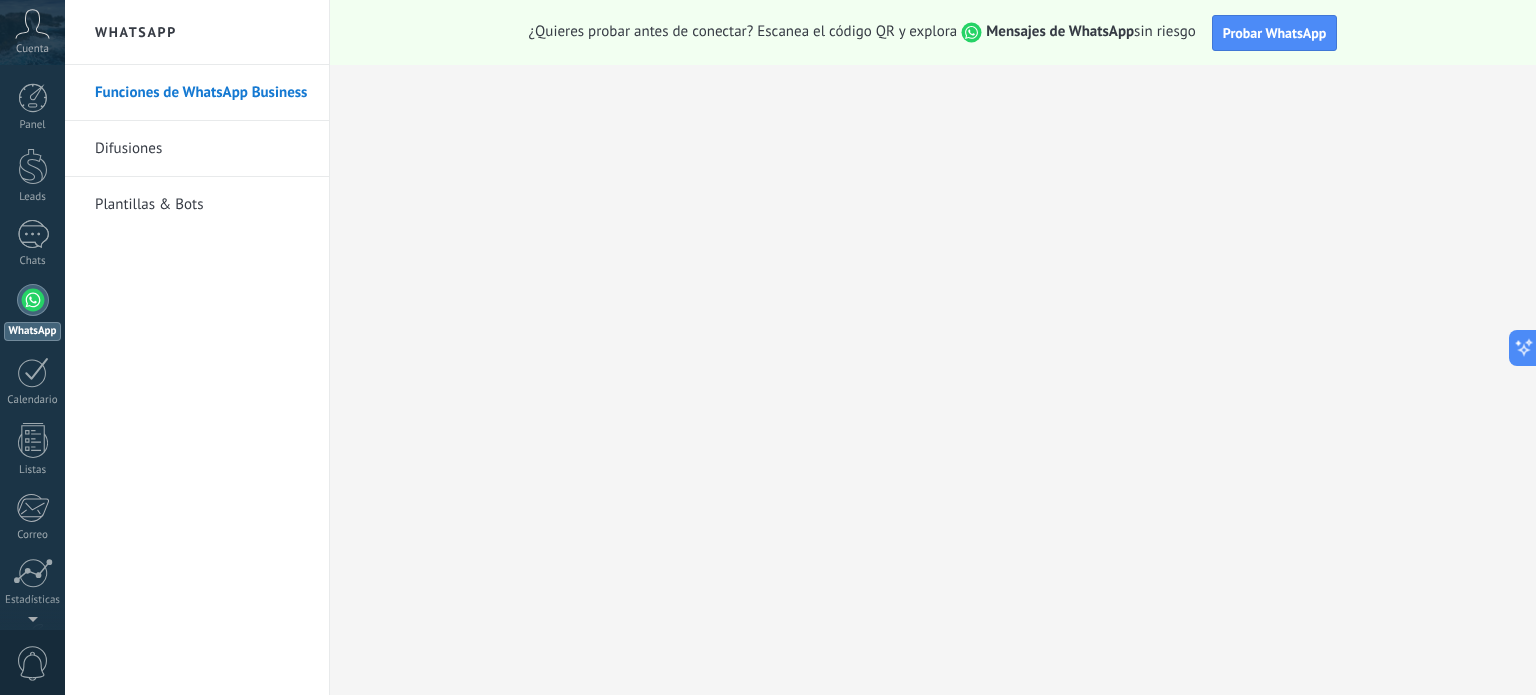 click on "Difusiones" at bounding box center (202, 149) 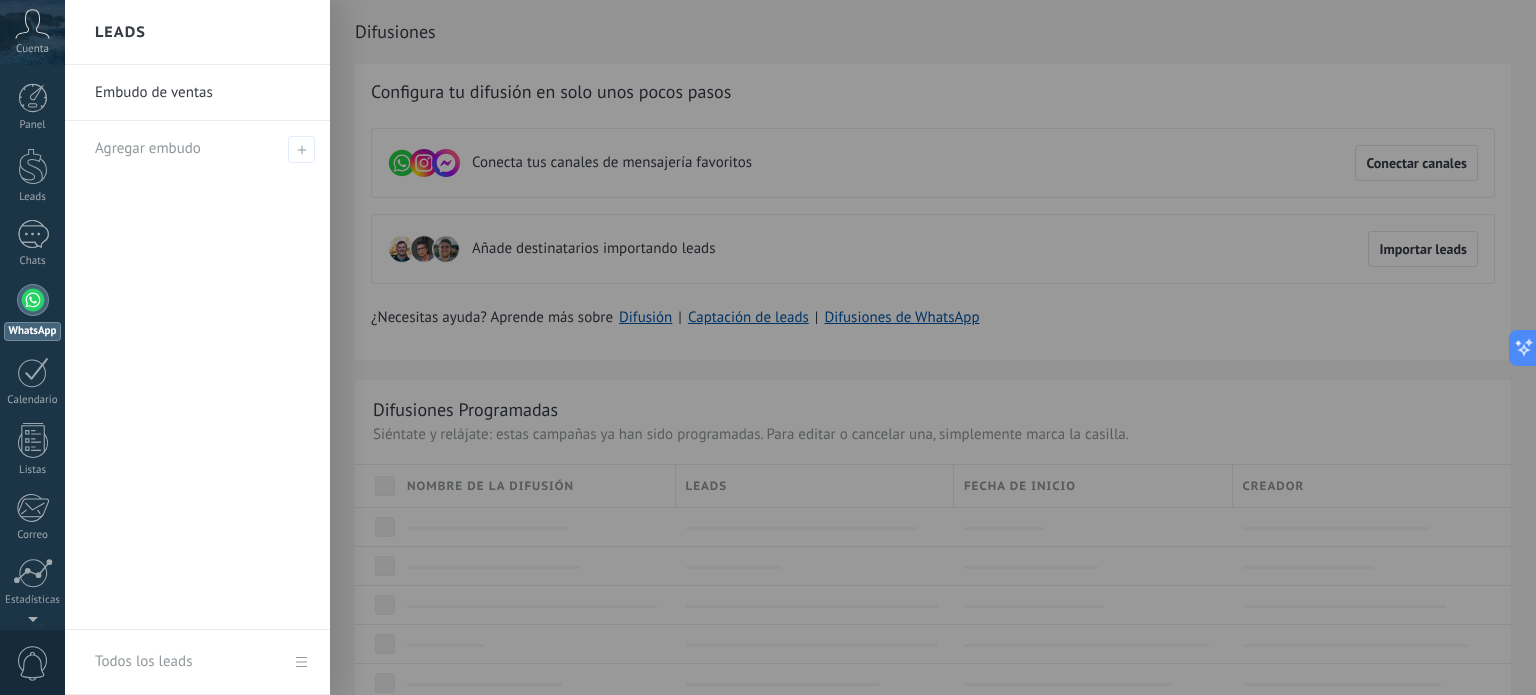 click on "Embudo de ventas Agregar embudo" at bounding box center [197, 347] 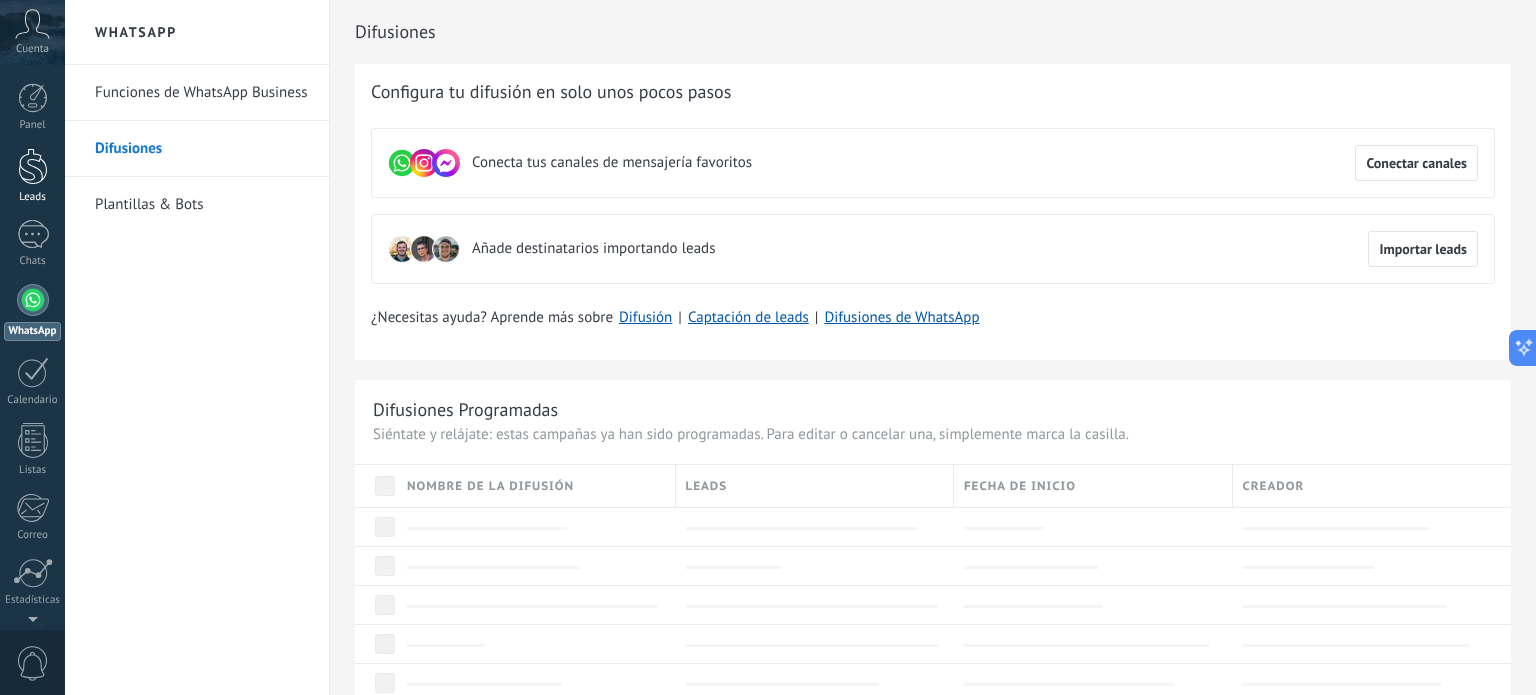 click at bounding box center (33, 166) 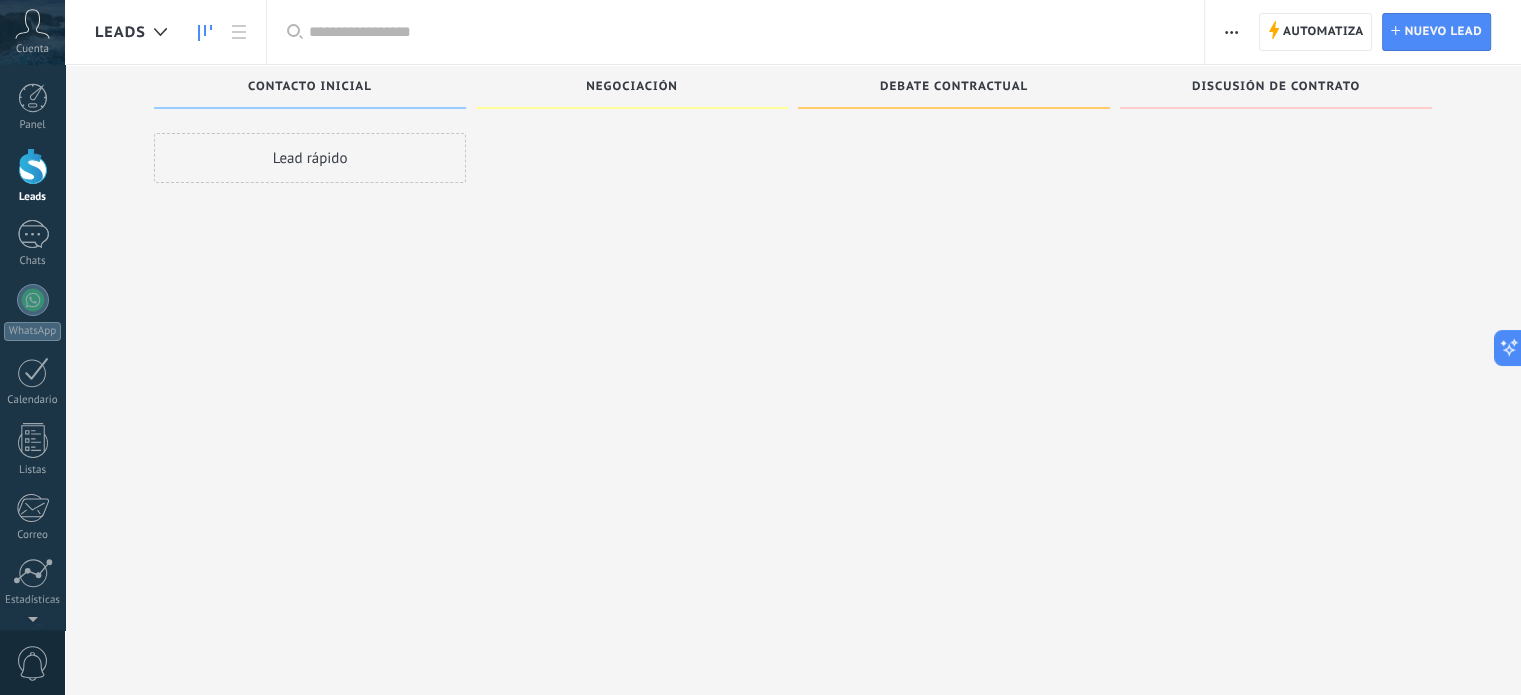 click at bounding box center (632, 350) 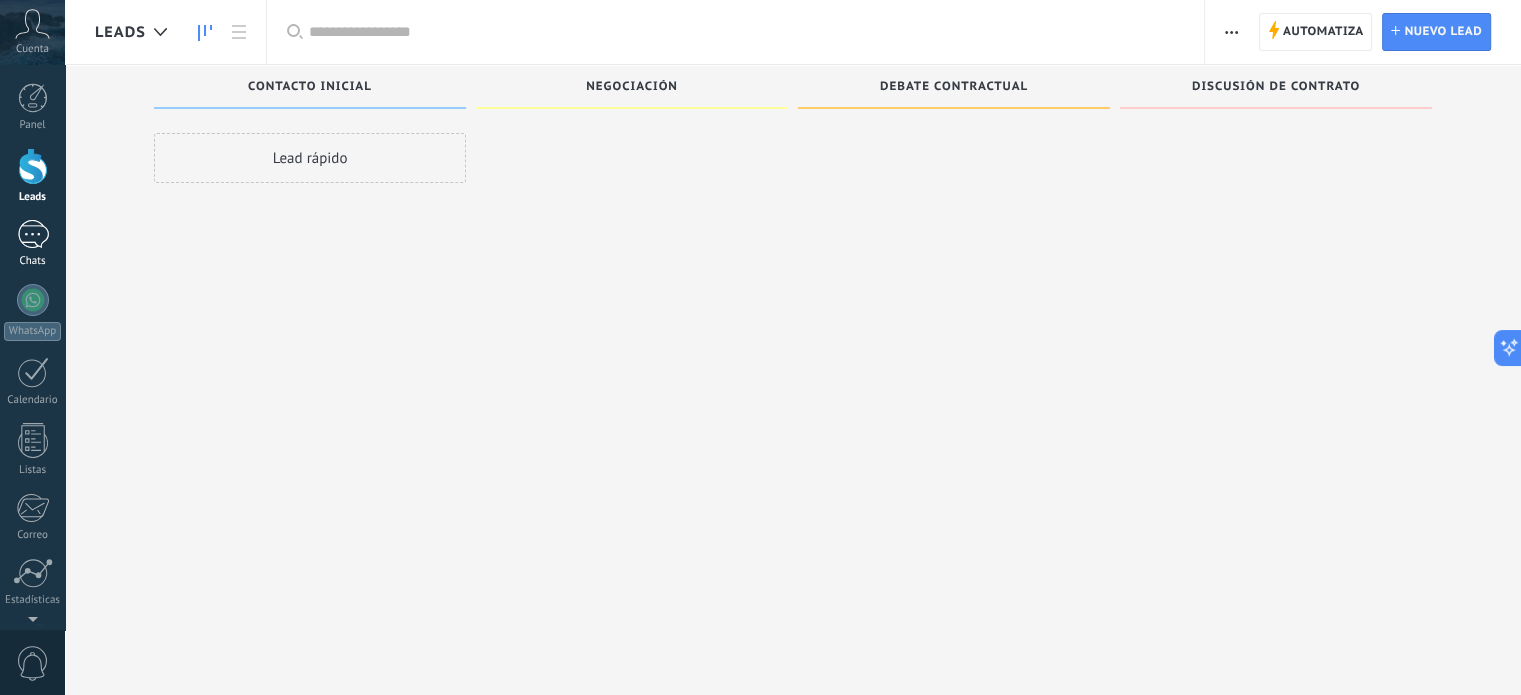 click at bounding box center [33, 234] 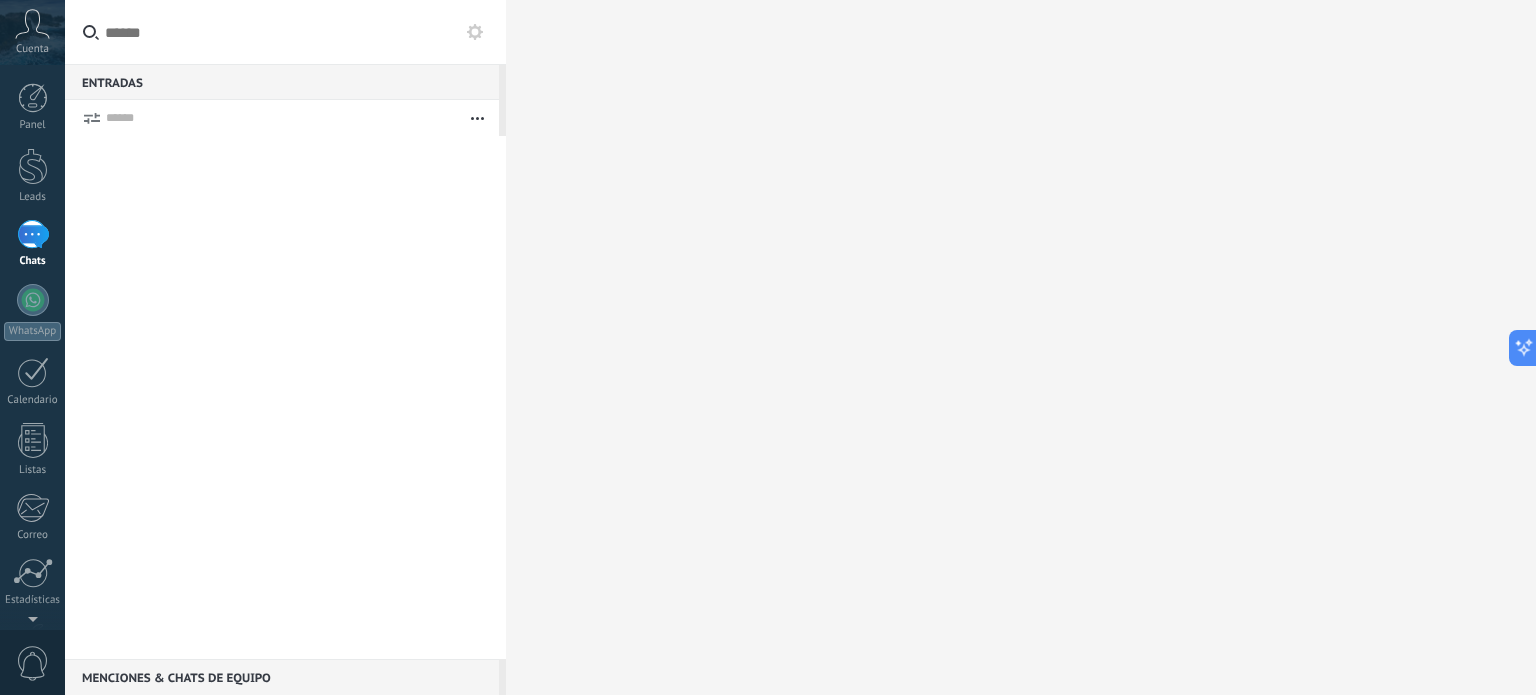 click at bounding box center [33, 234] 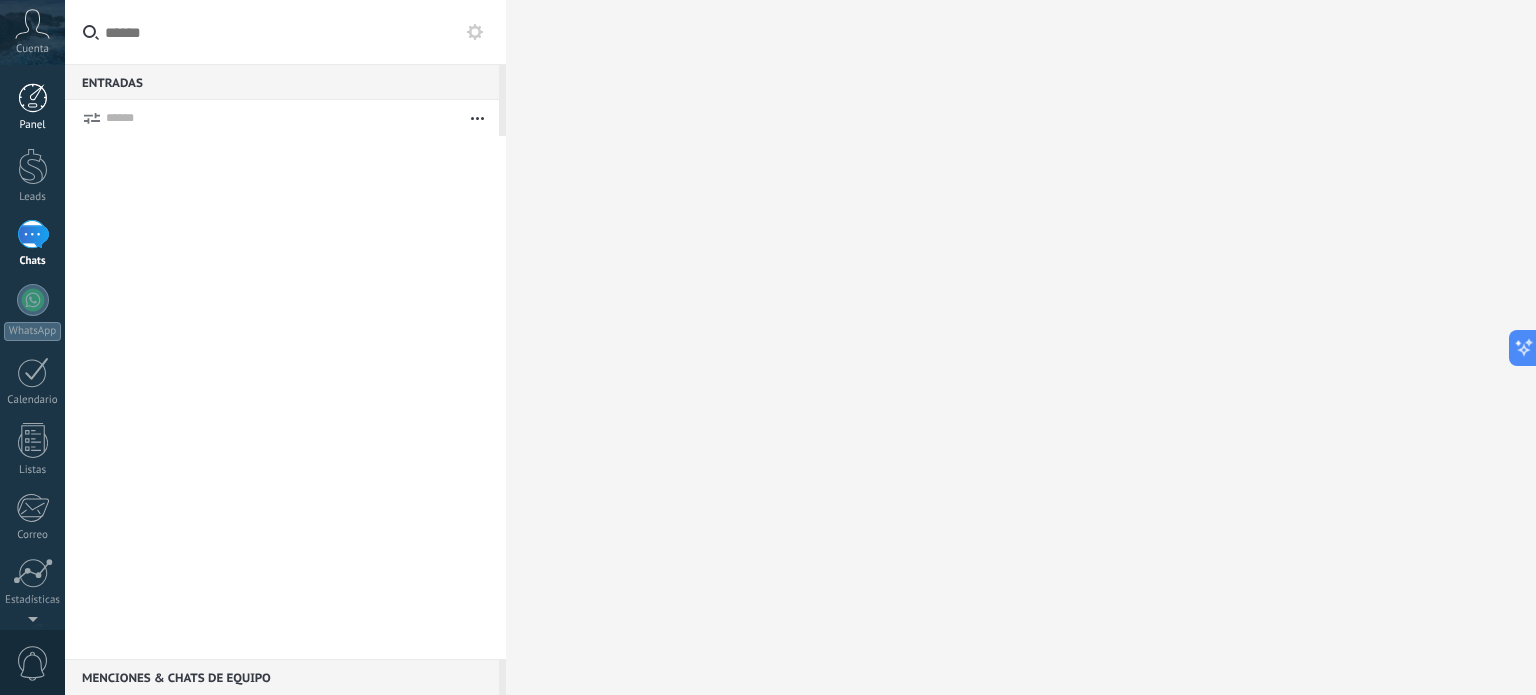click at bounding box center (33, 98) 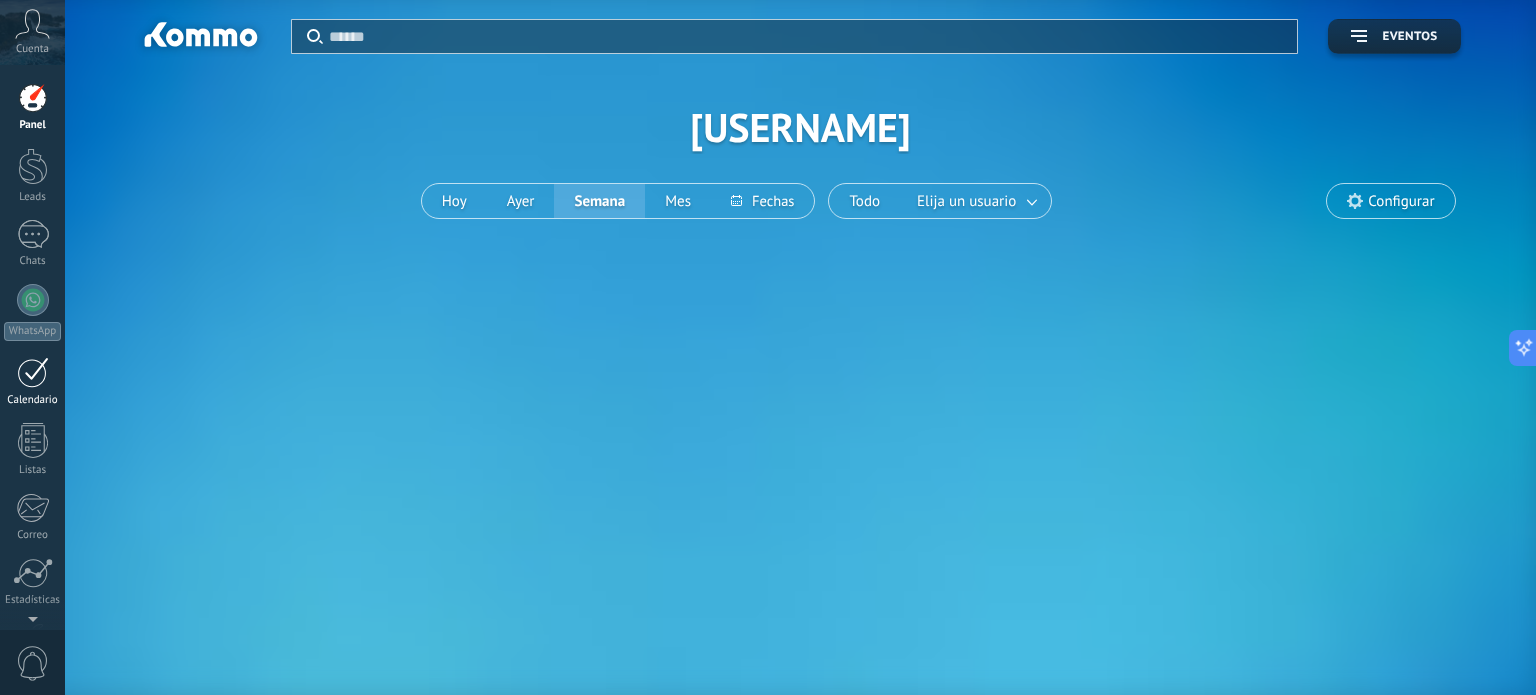 click on "Calendario" at bounding box center (32, 382) 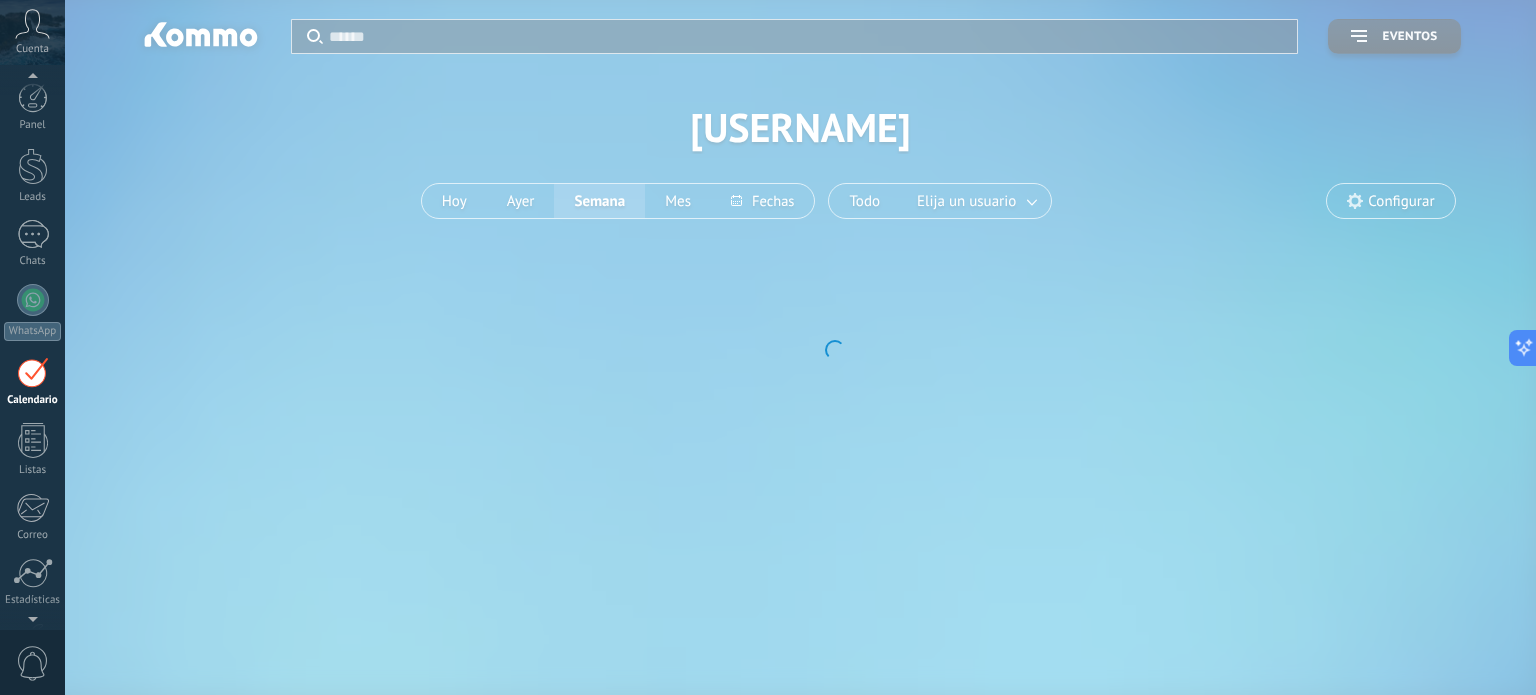 scroll, scrollTop: 56, scrollLeft: 0, axis: vertical 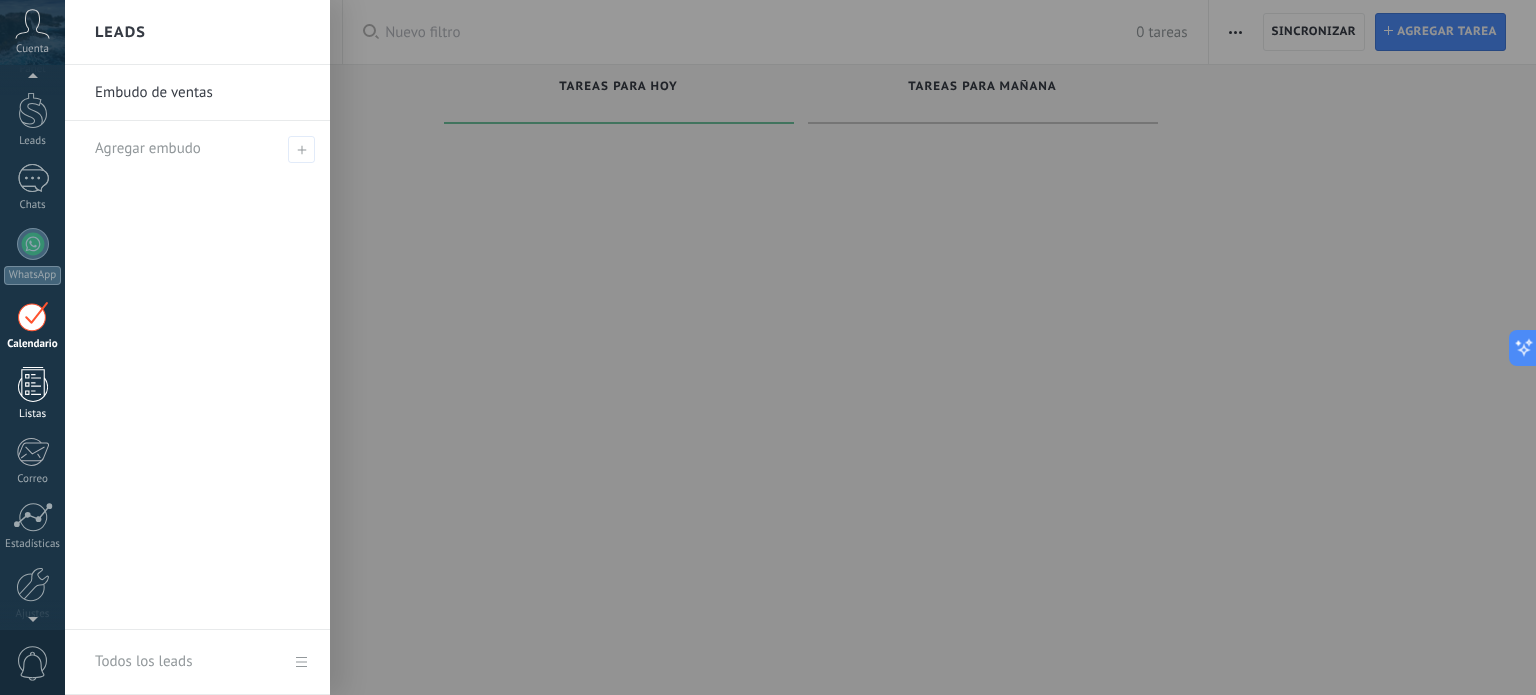 click at bounding box center [33, 384] 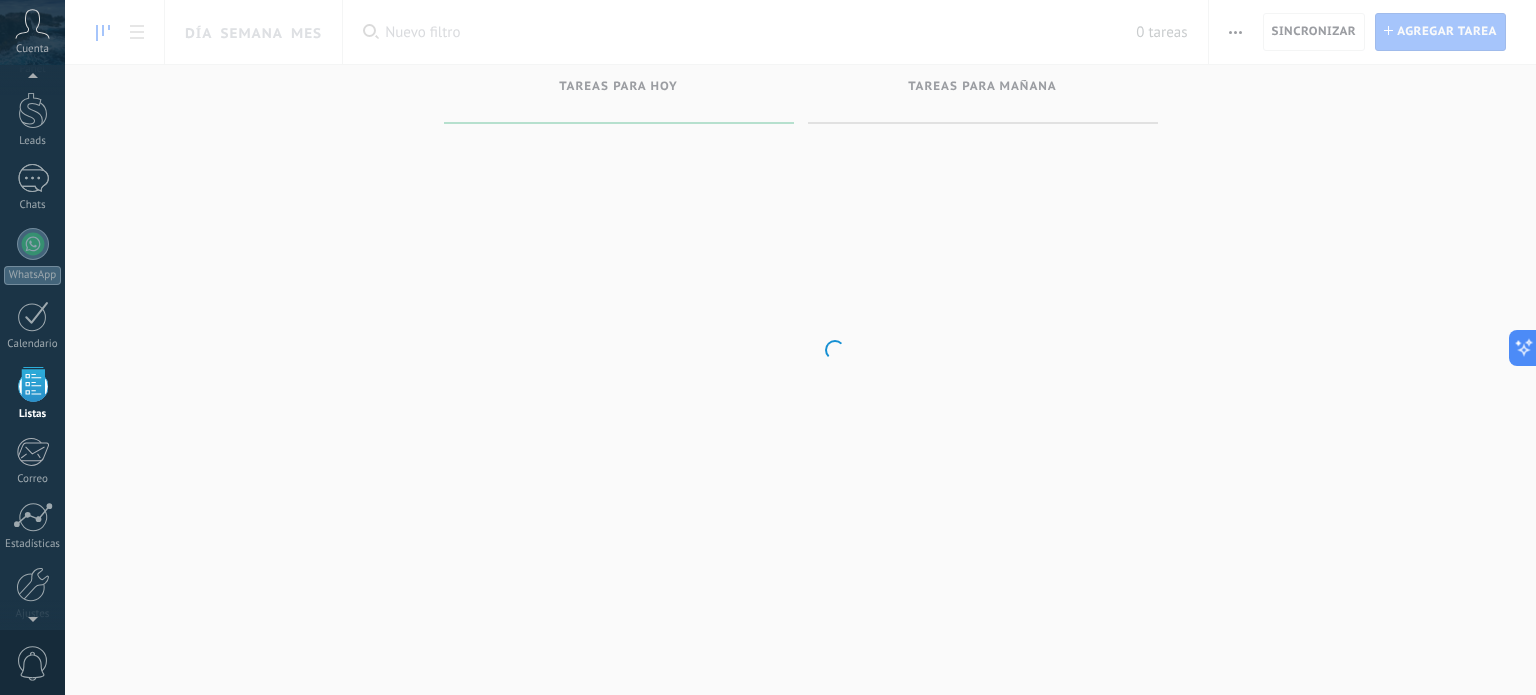 scroll, scrollTop: 123, scrollLeft: 0, axis: vertical 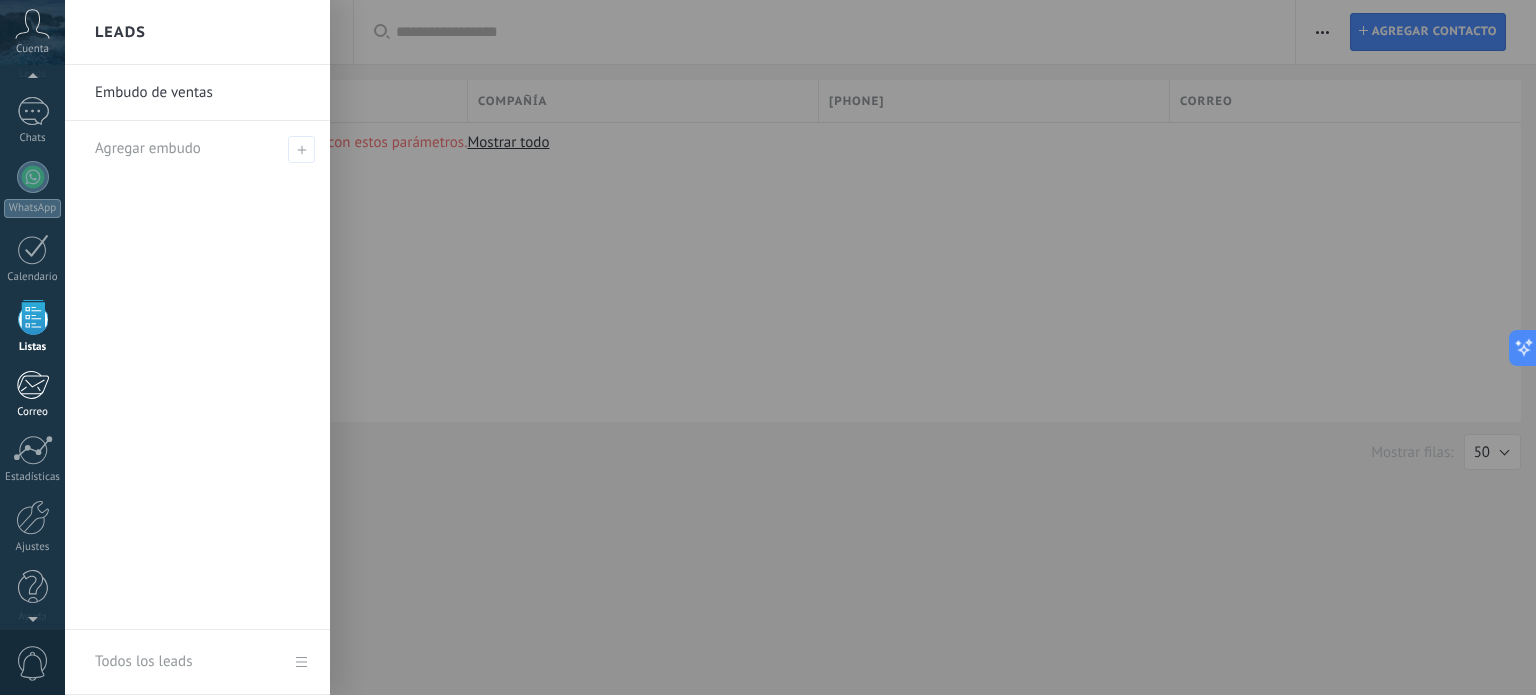 click on "Correo" at bounding box center [33, 412] 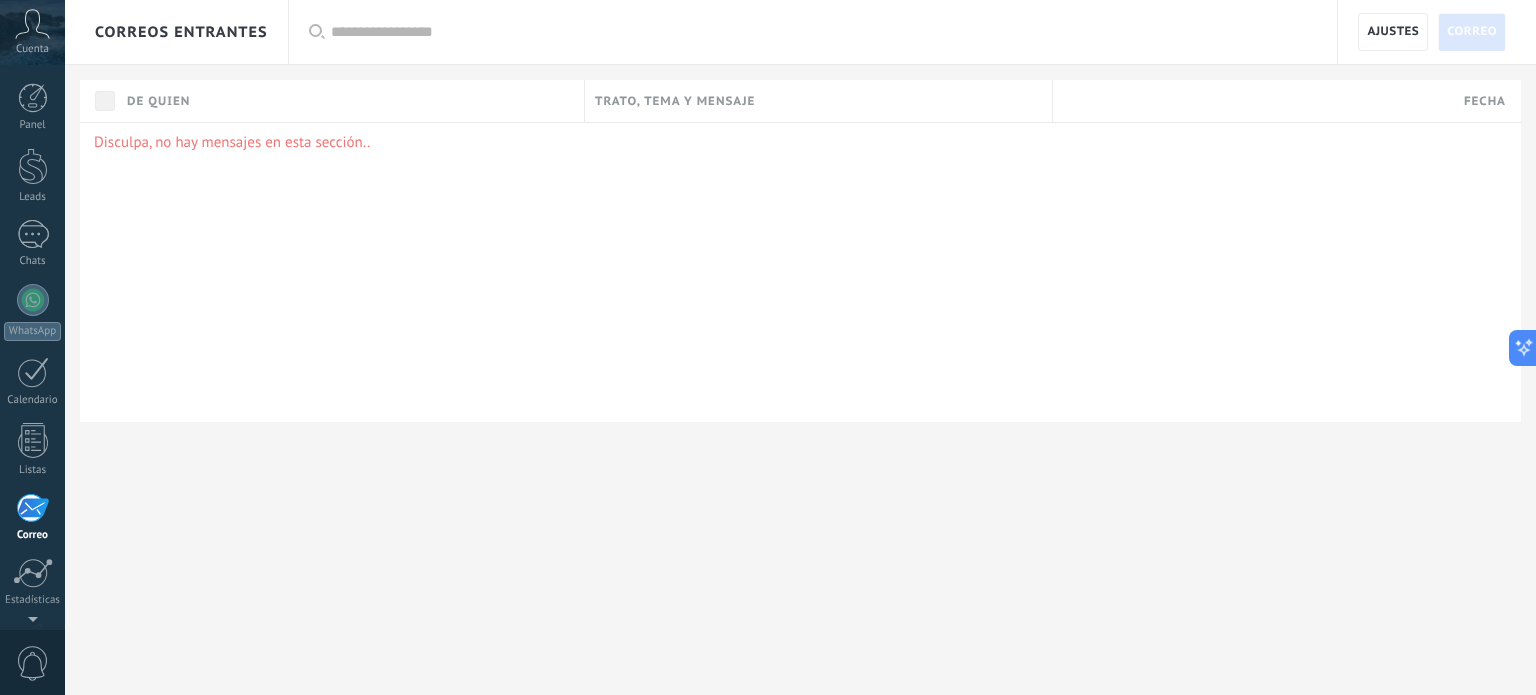 scroll, scrollTop: 3, scrollLeft: 0, axis: vertical 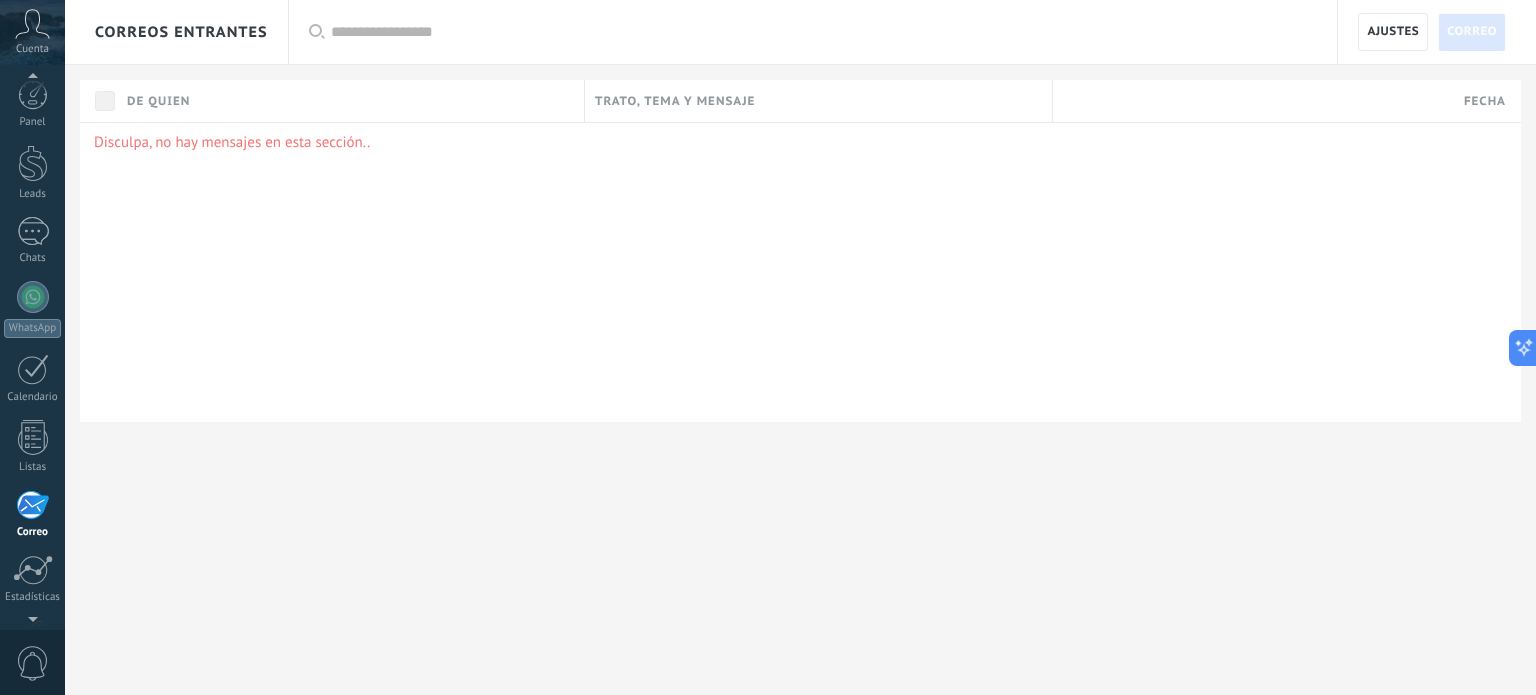 click on "Panel
Leads
Chats
WhatsApp
Clientes" at bounding box center [32, 422] 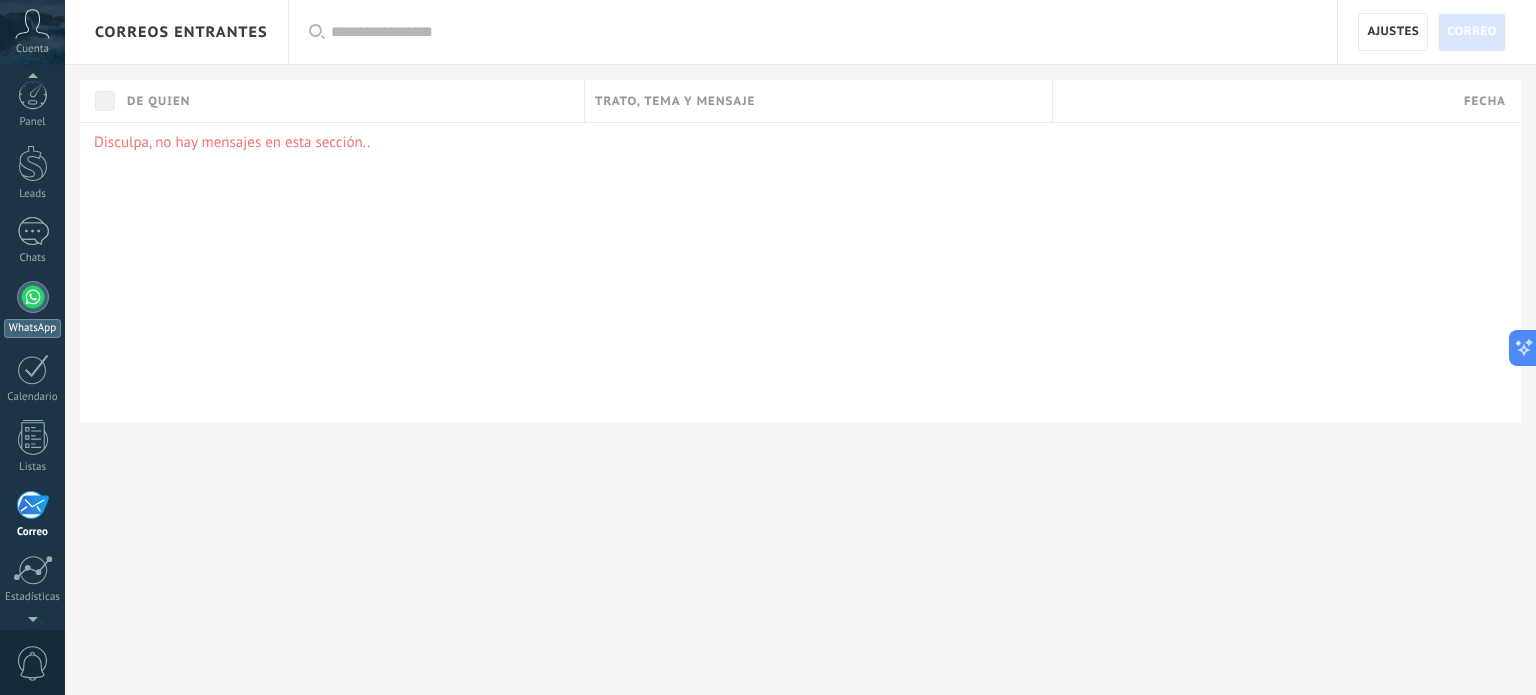 click on "WhatsApp" at bounding box center (32, 309) 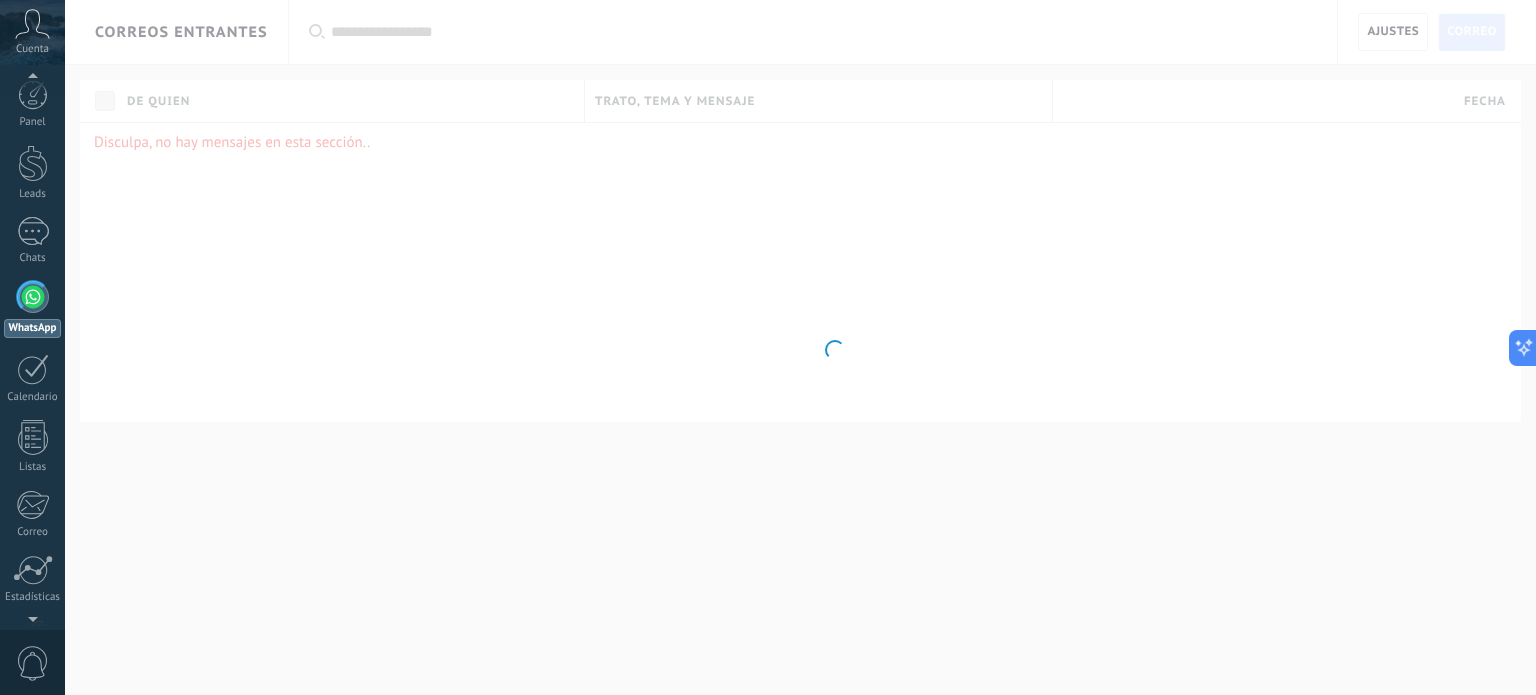 scroll, scrollTop: 0, scrollLeft: 0, axis: both 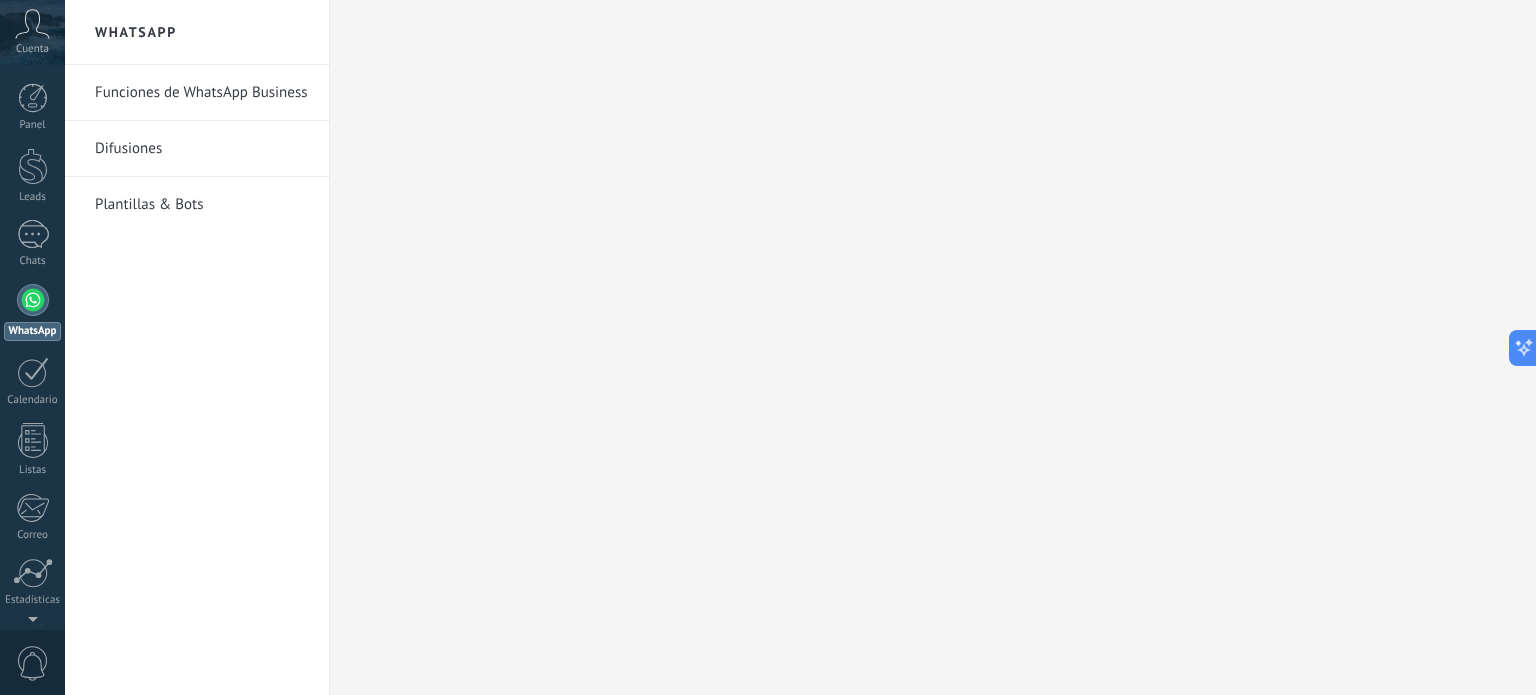 click on "WhatsApp" at bounding box center [32, 312] 